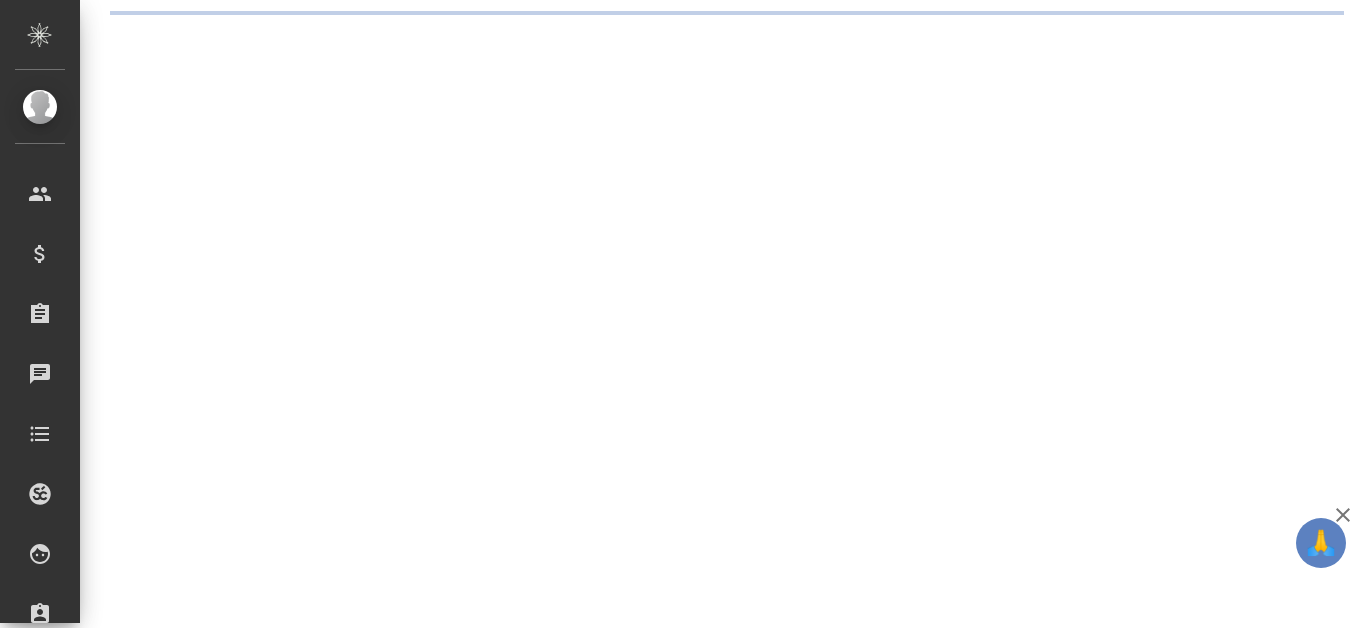 scroll, scrollTop: 0, scrollLeft: 0, axis: both 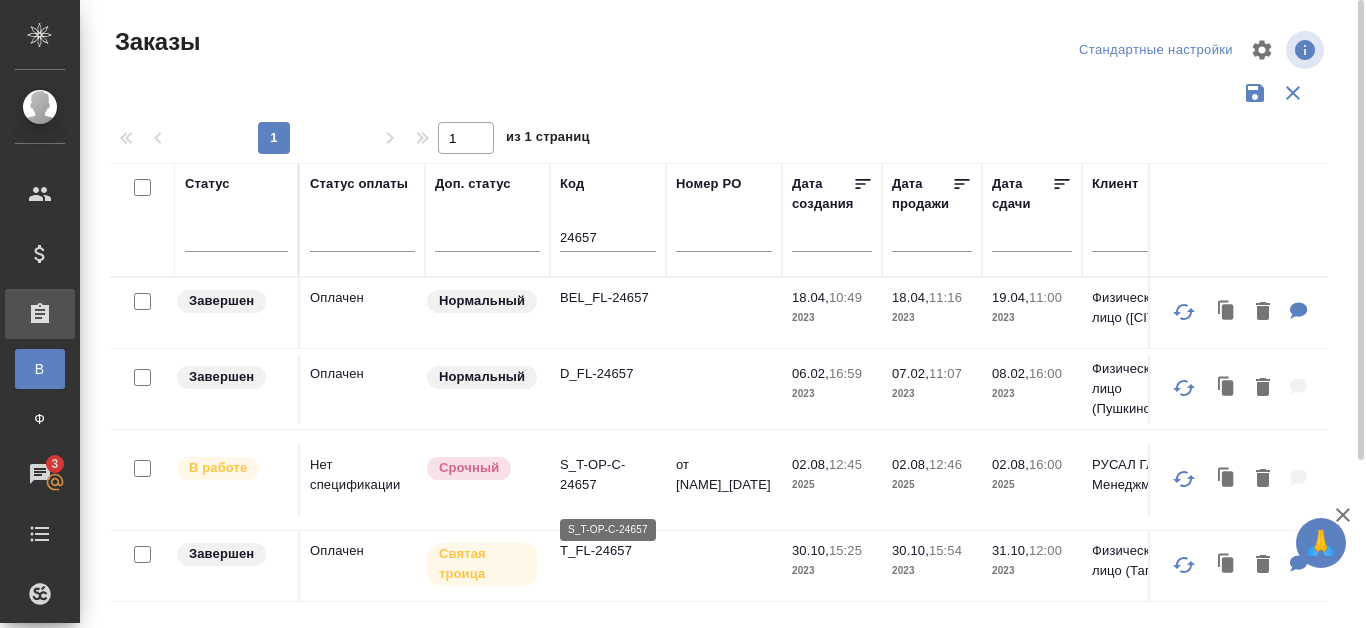 click on "S_T-OP-C-24657" at bounding box center [608, 475] 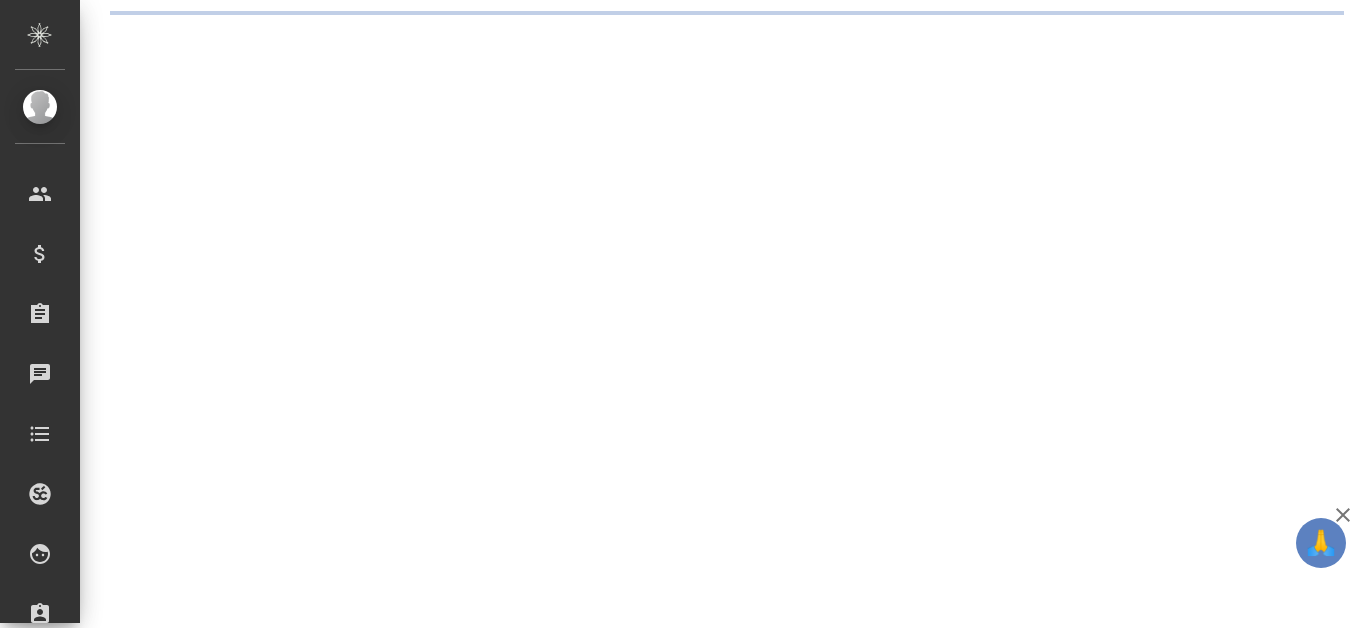 scroll, scrollTop: 0, scrollLeft: 0, axis: both 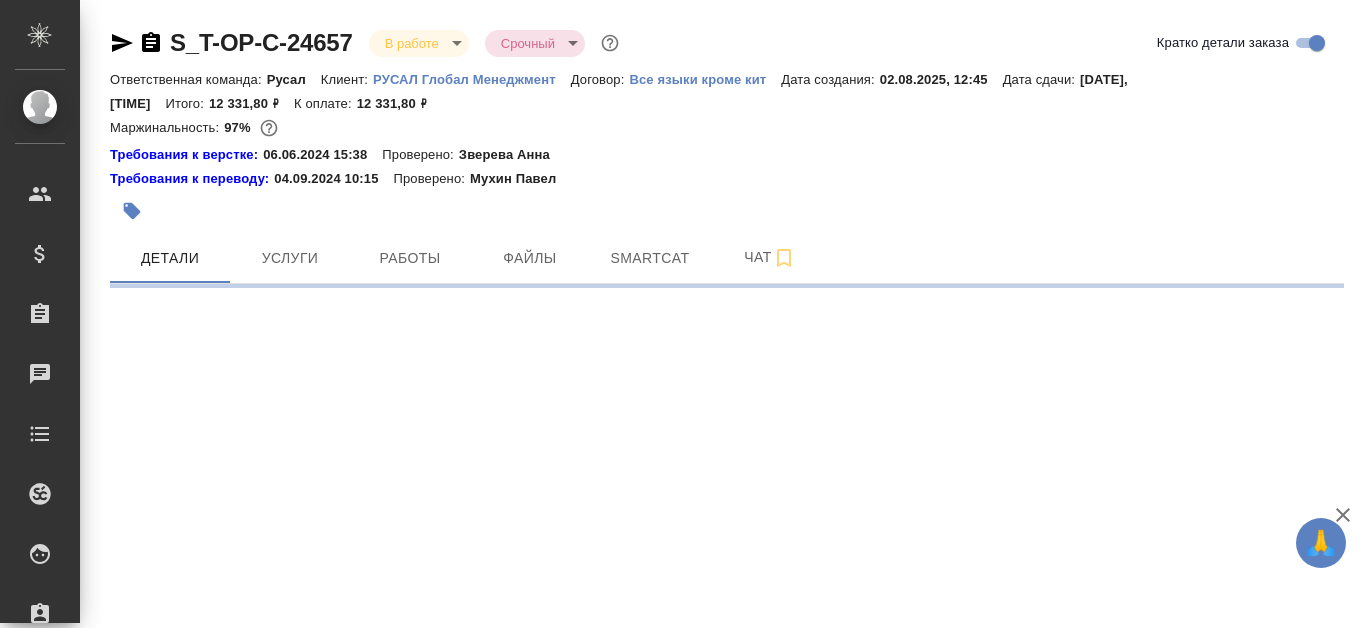 select on "RU" 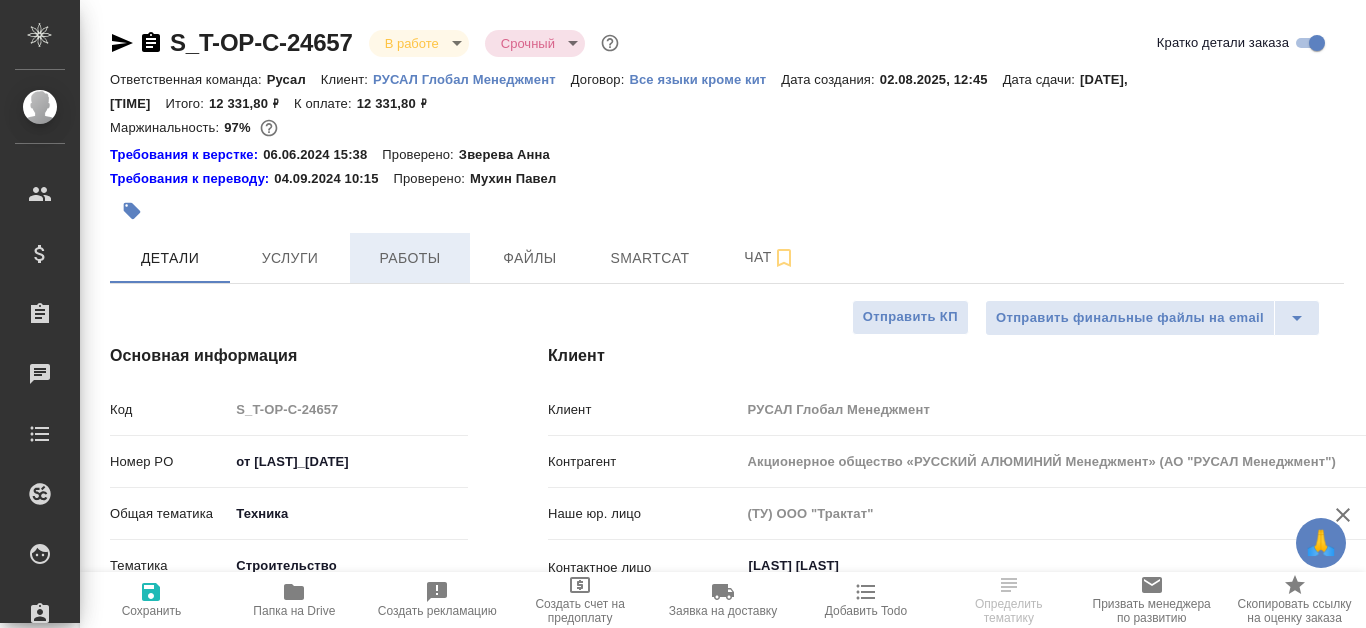 type on "x" 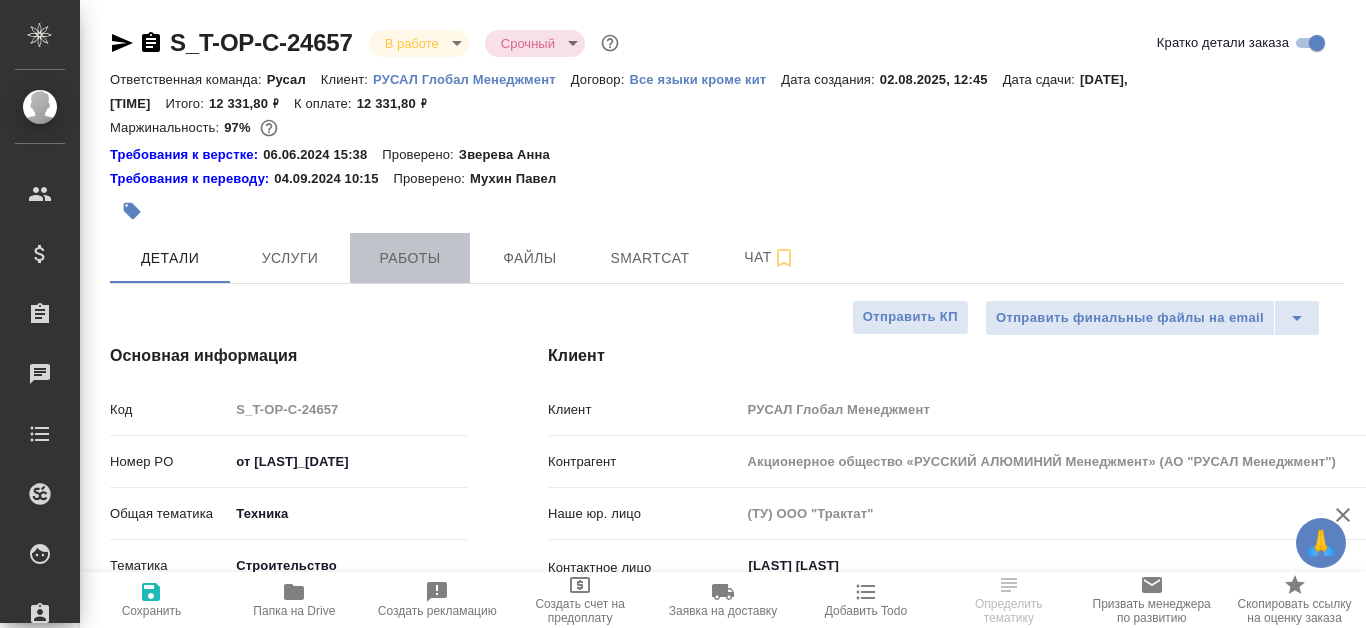 click on "Работы" at bounding box center (410, 258) 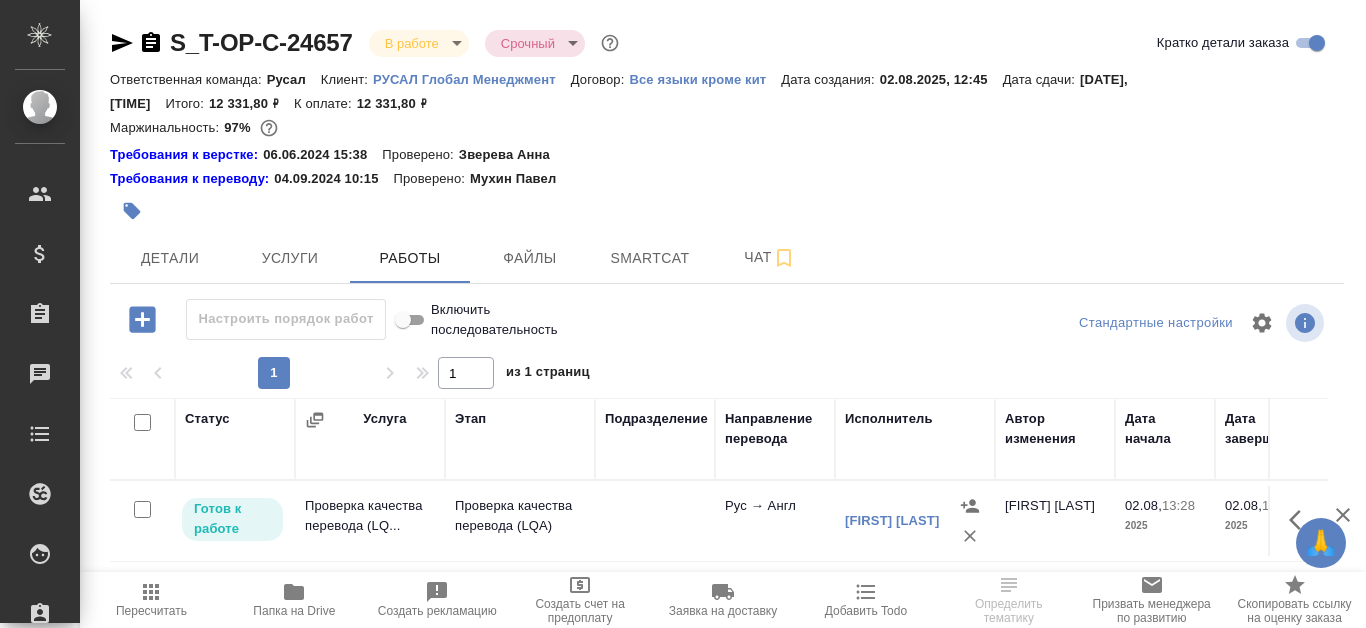 click on "Папка на Drive" at bounding box center (294, 611) 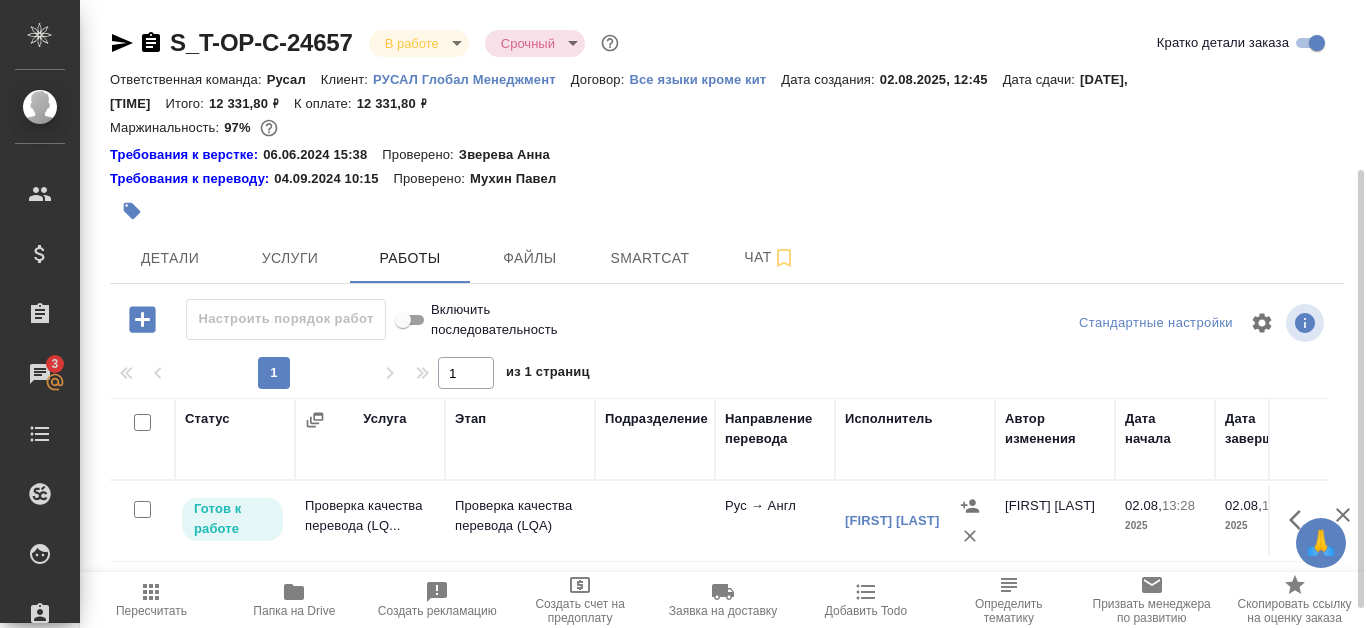 scroll, scrollTop: 271, scrollLeft: 0, axis: vertical 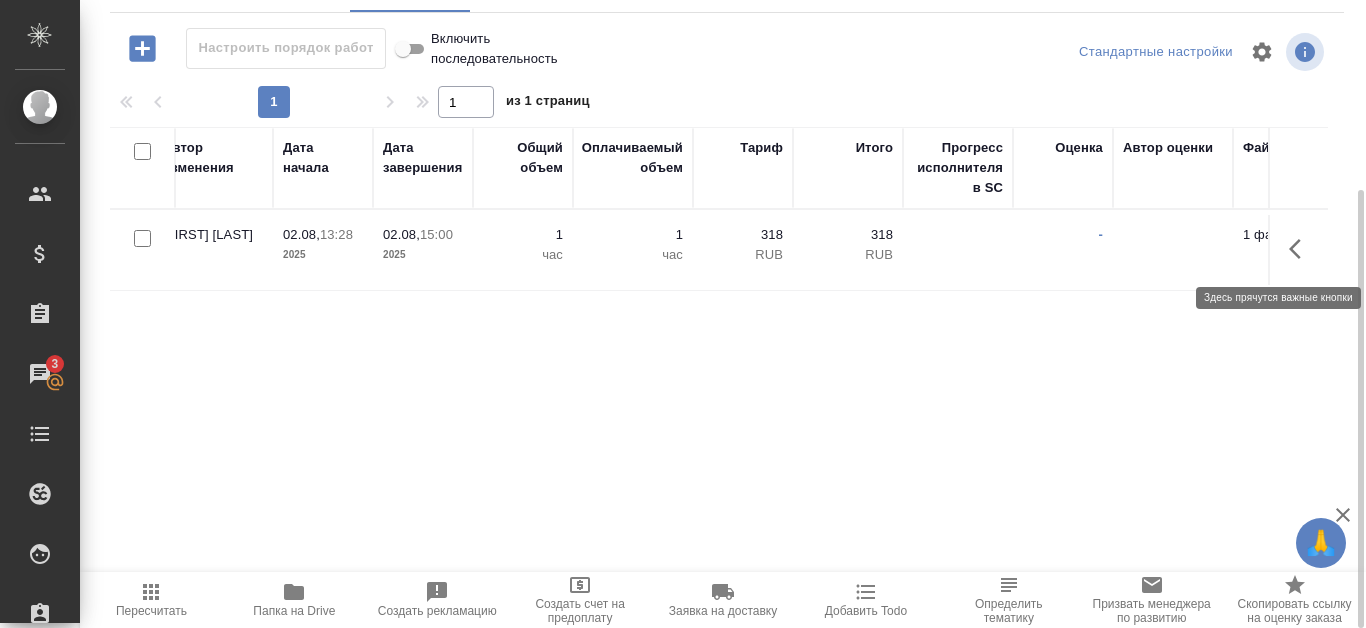 click 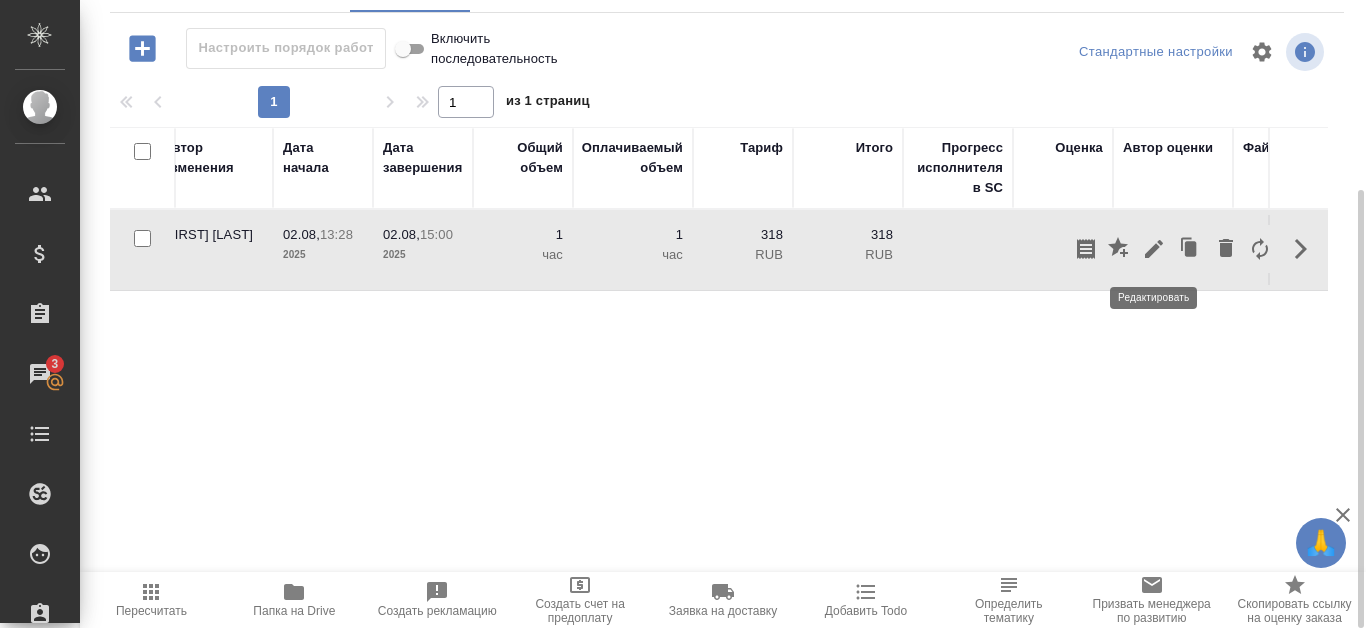 click 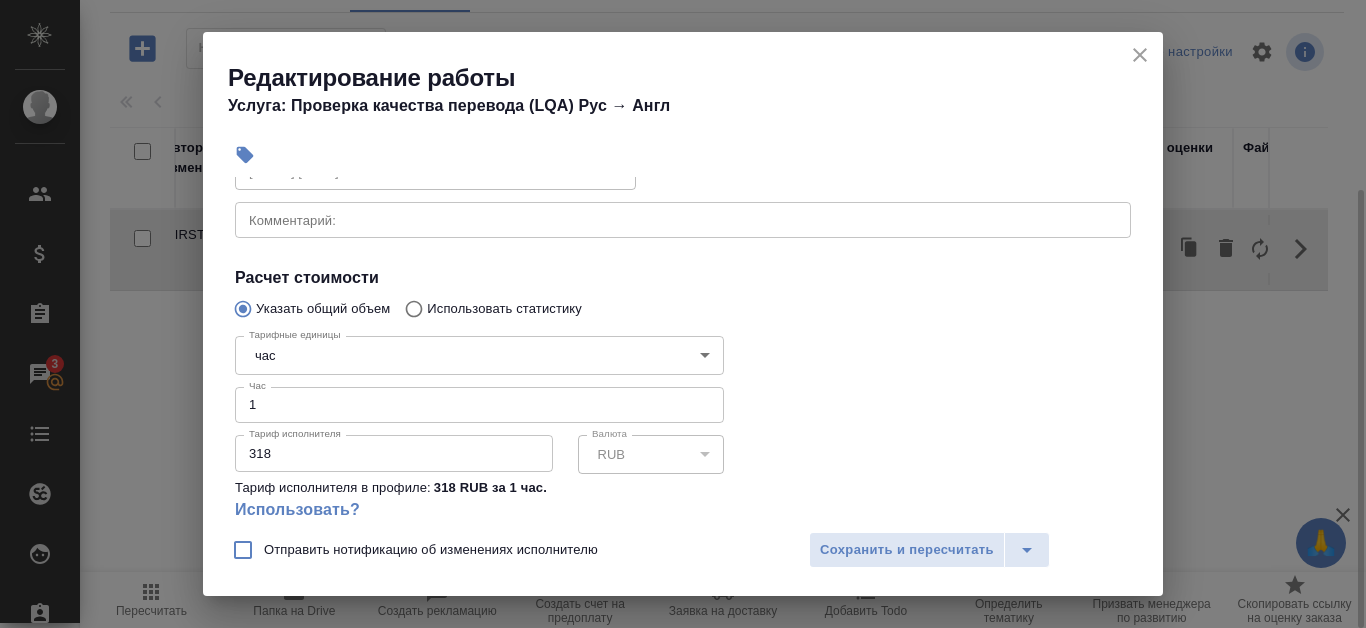 scroll, scrollTop: 300, scrollLeft: 0, axis: vertical 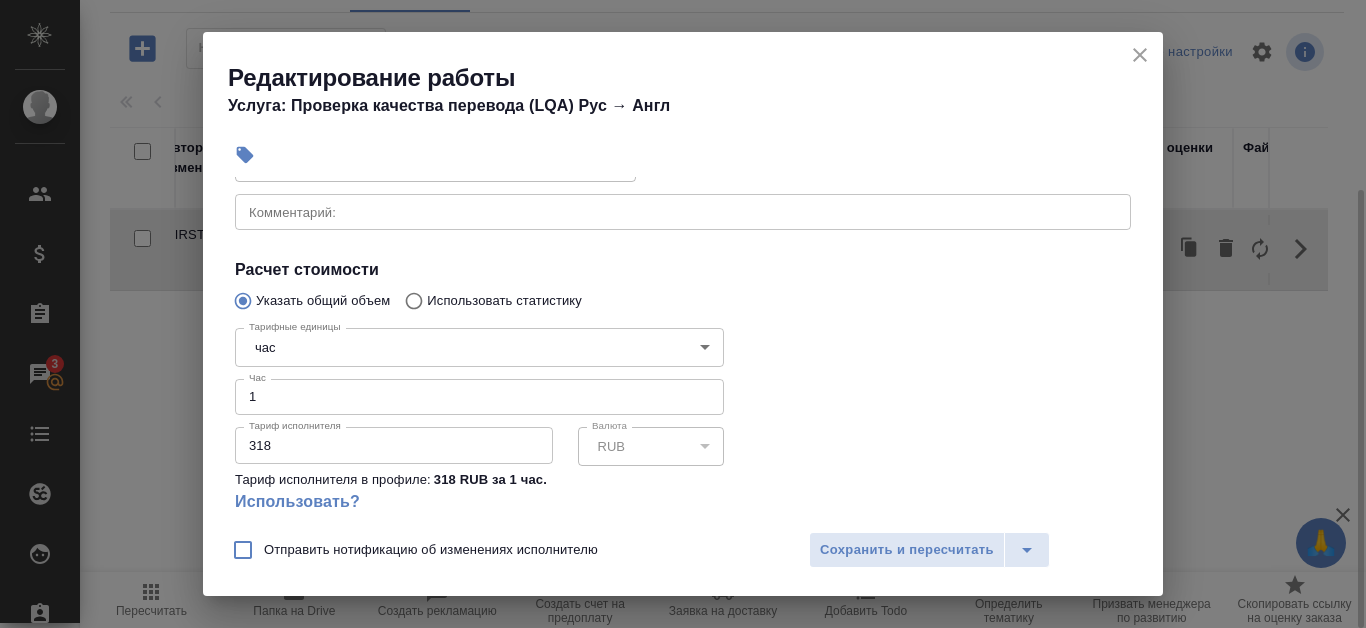 click on "1" at bounding box center [479, 397] 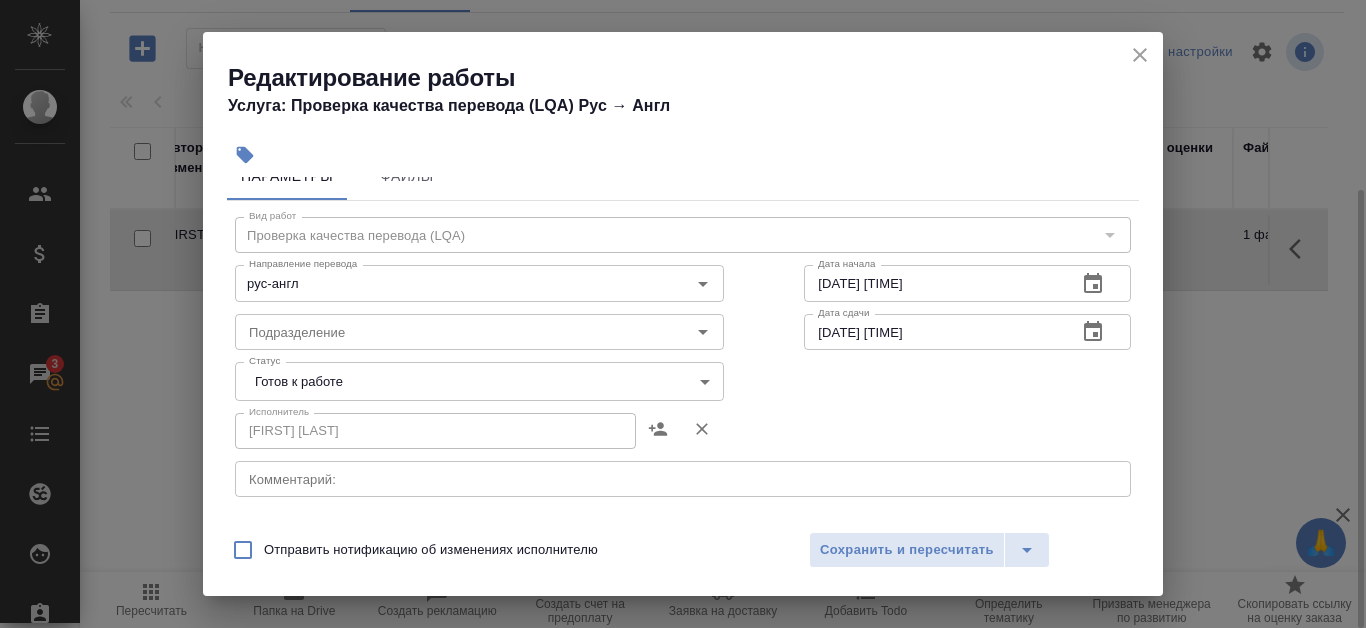 scroll, scrollTop: 0, scrollLeft: 0, axis: both 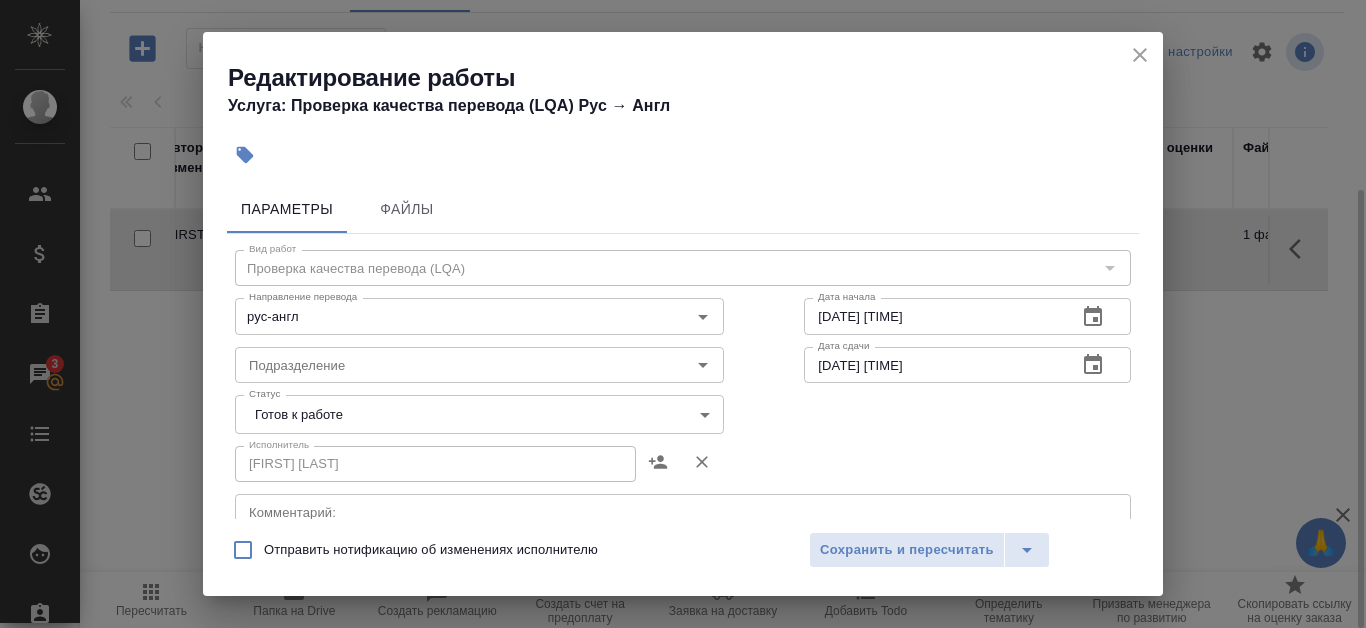 type on "1.5" 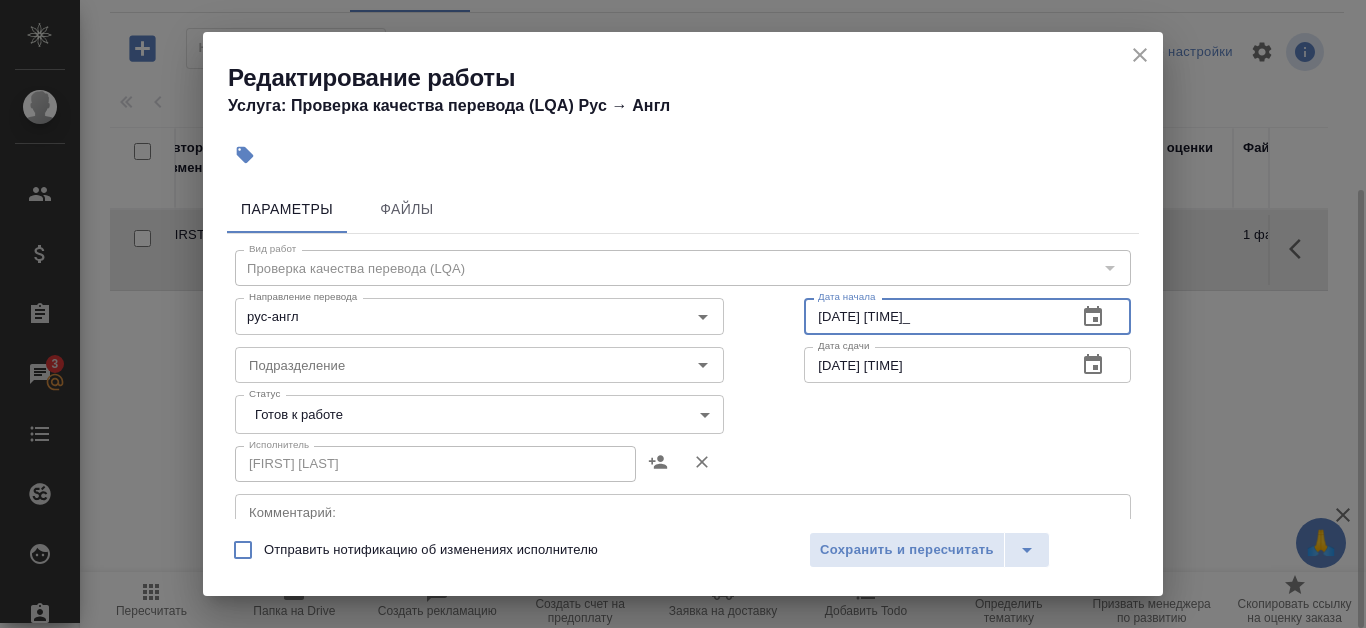type on "02.08.2025 12:28" 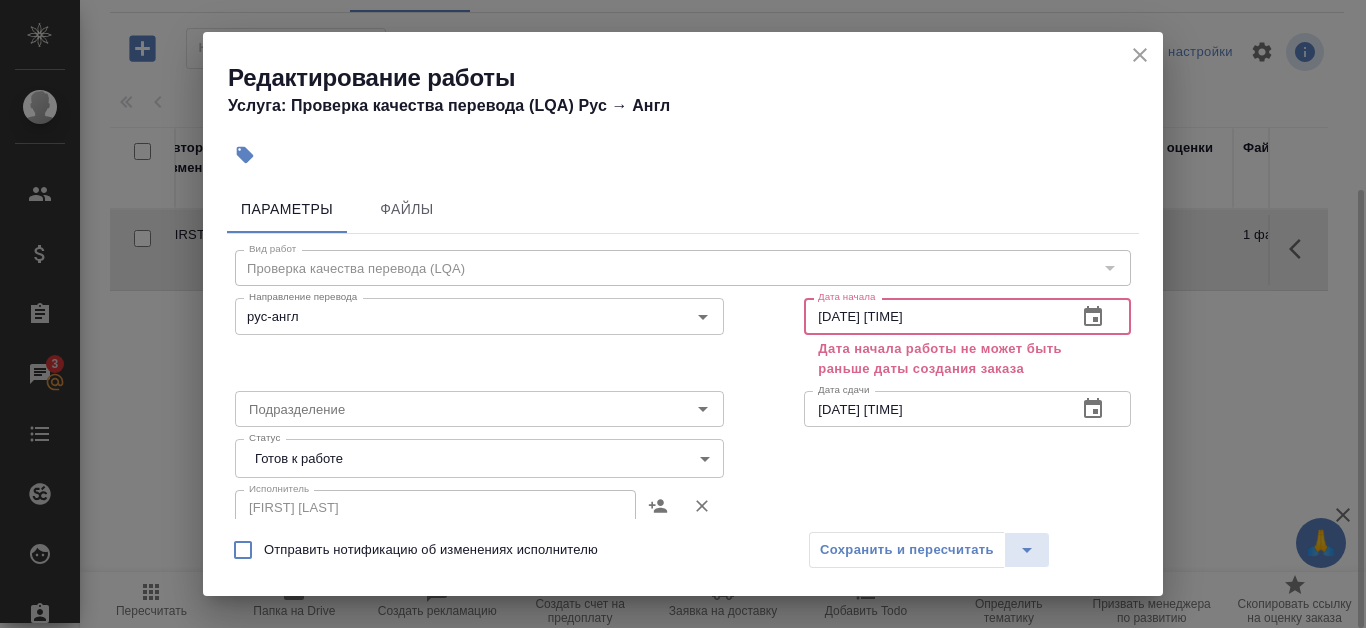 click on "02.08.2025 12:28" at bounding box center [932, 316] 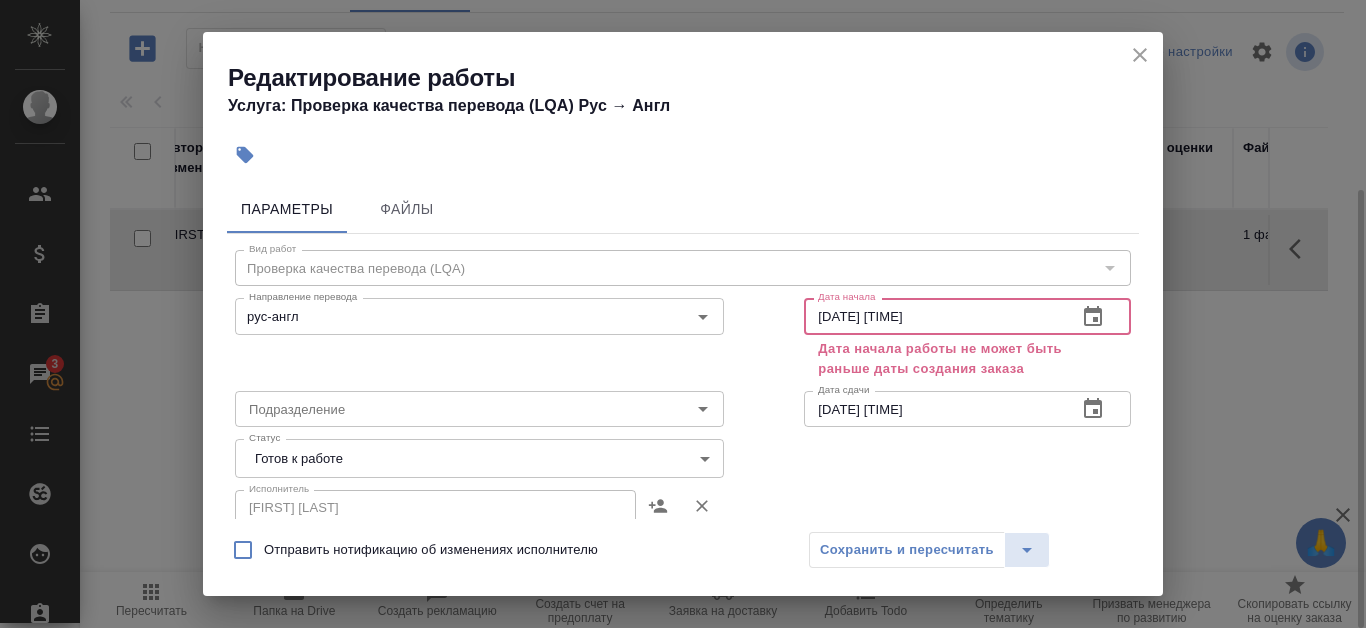 click 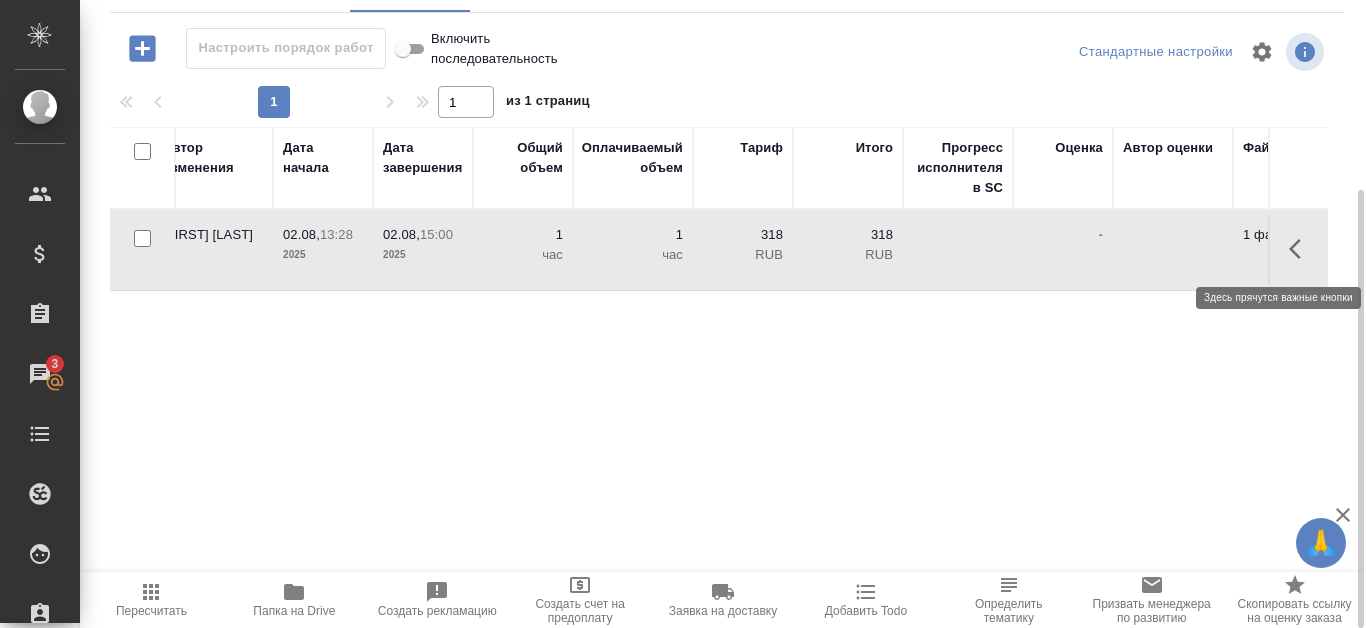 click at bounding box center [1301, 249] 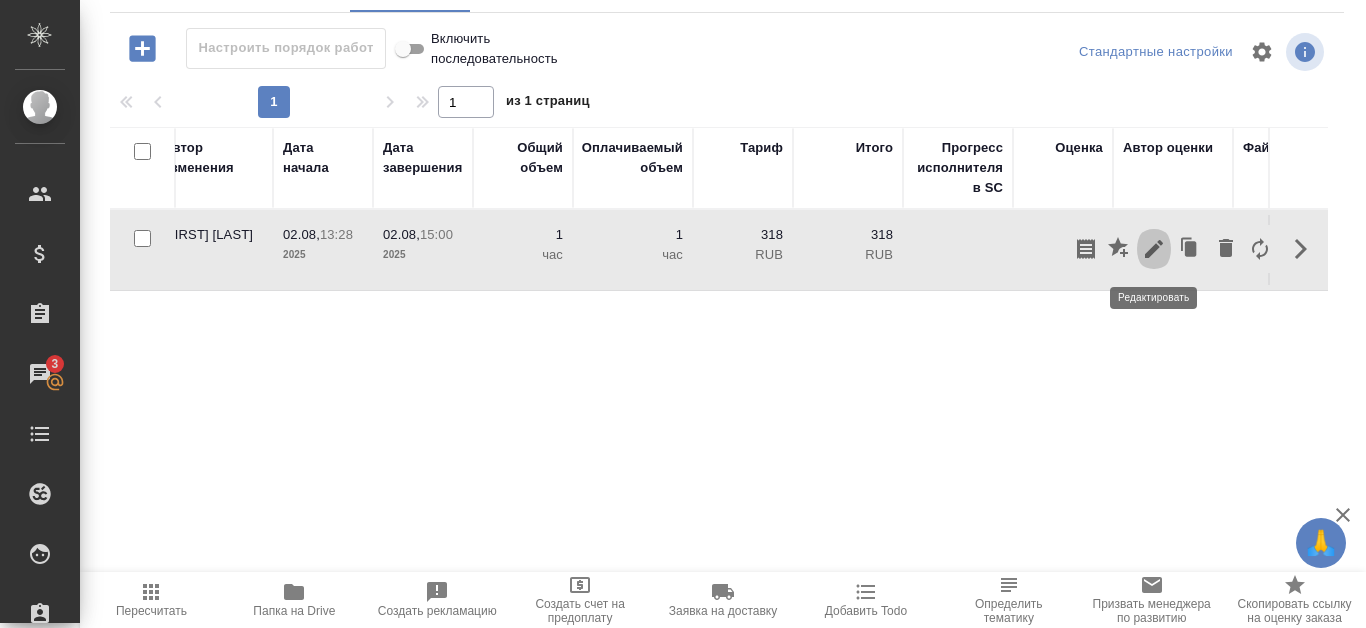click 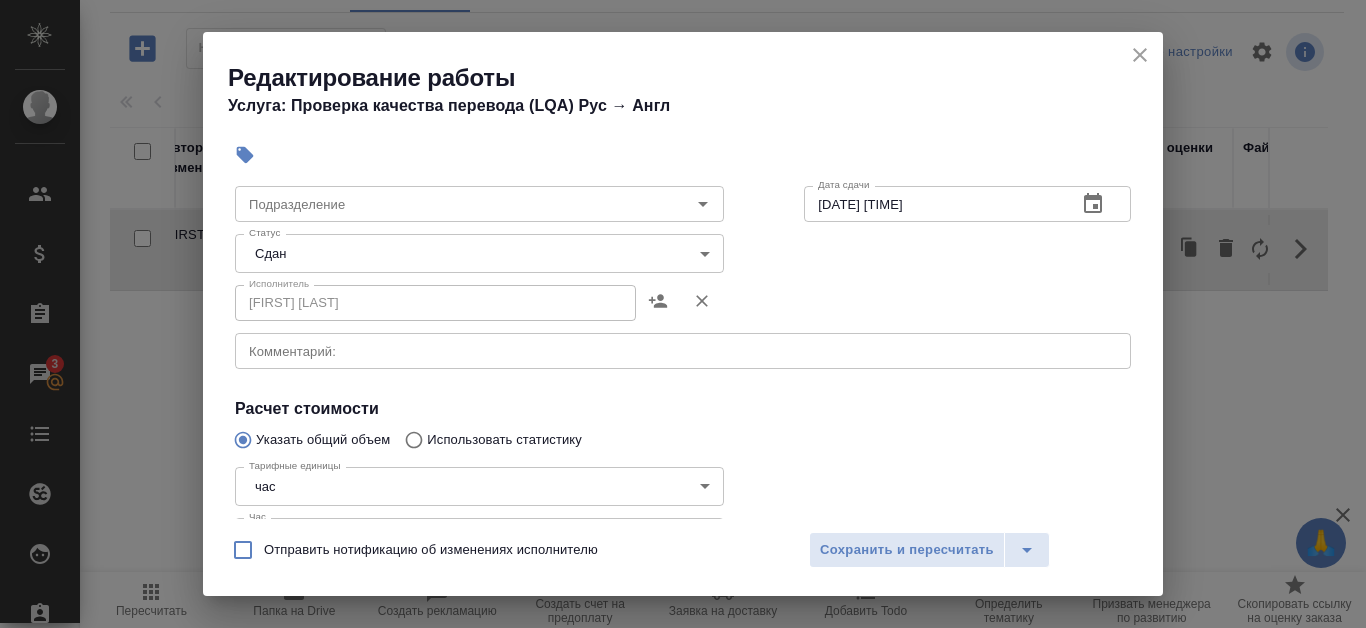 scroll, scrollTop: 200, scrollLeft: 0, axis: vertical 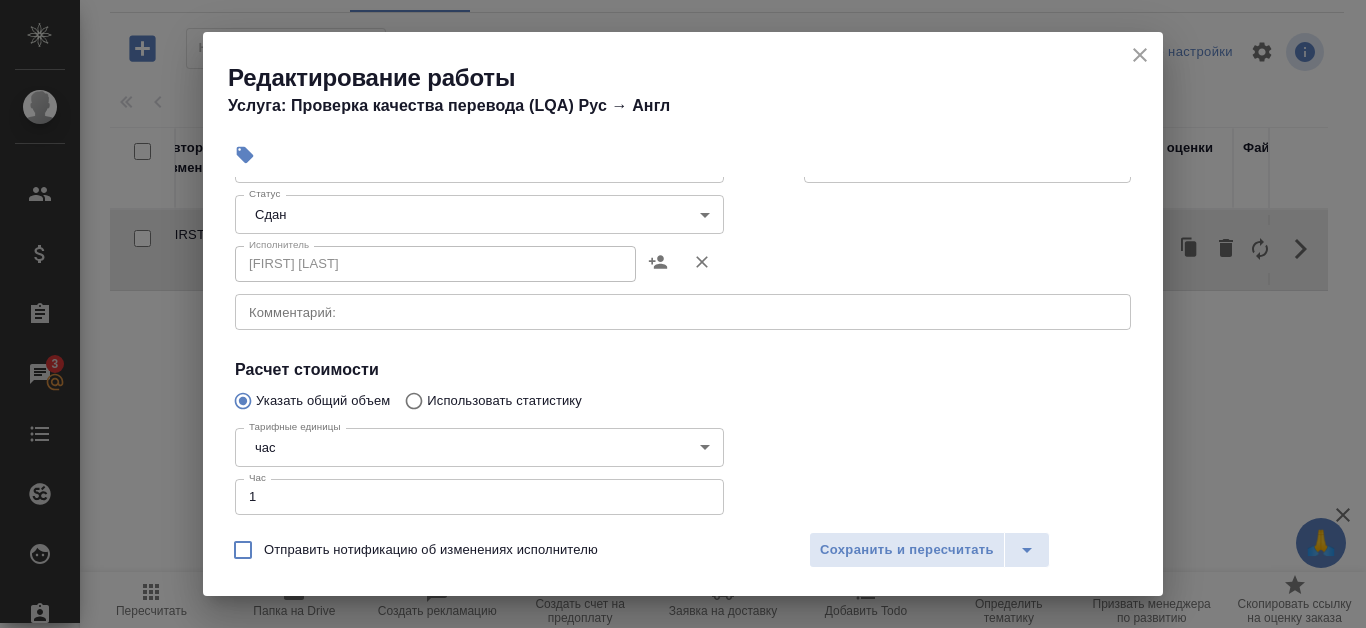 click on "1" at bounding box center (479, 497) 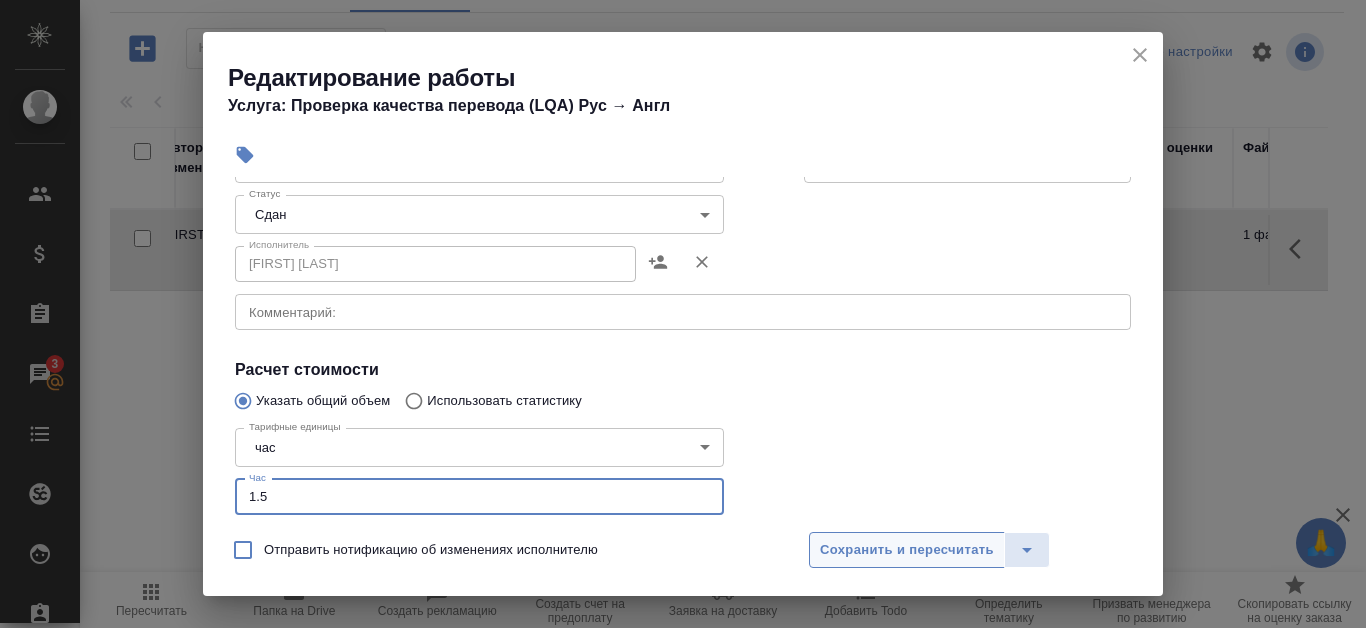 type on "1.5" 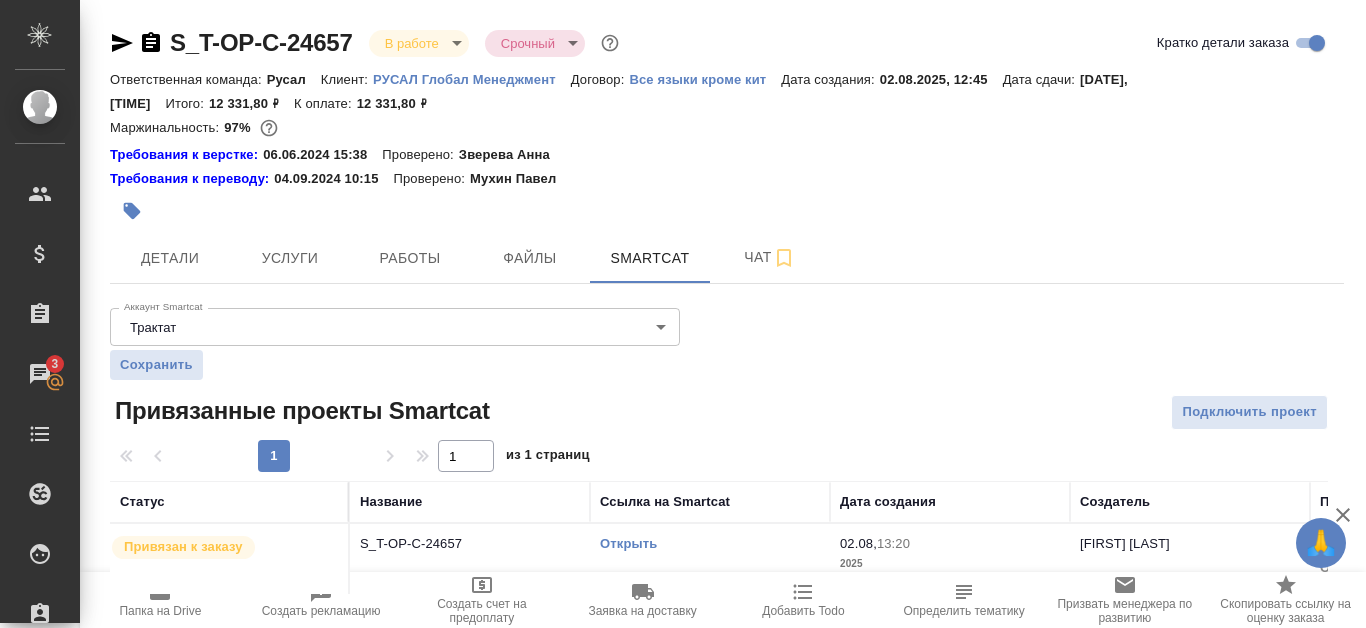 scroll, scrollTop: 0, scrollLeft: 0, axis: both 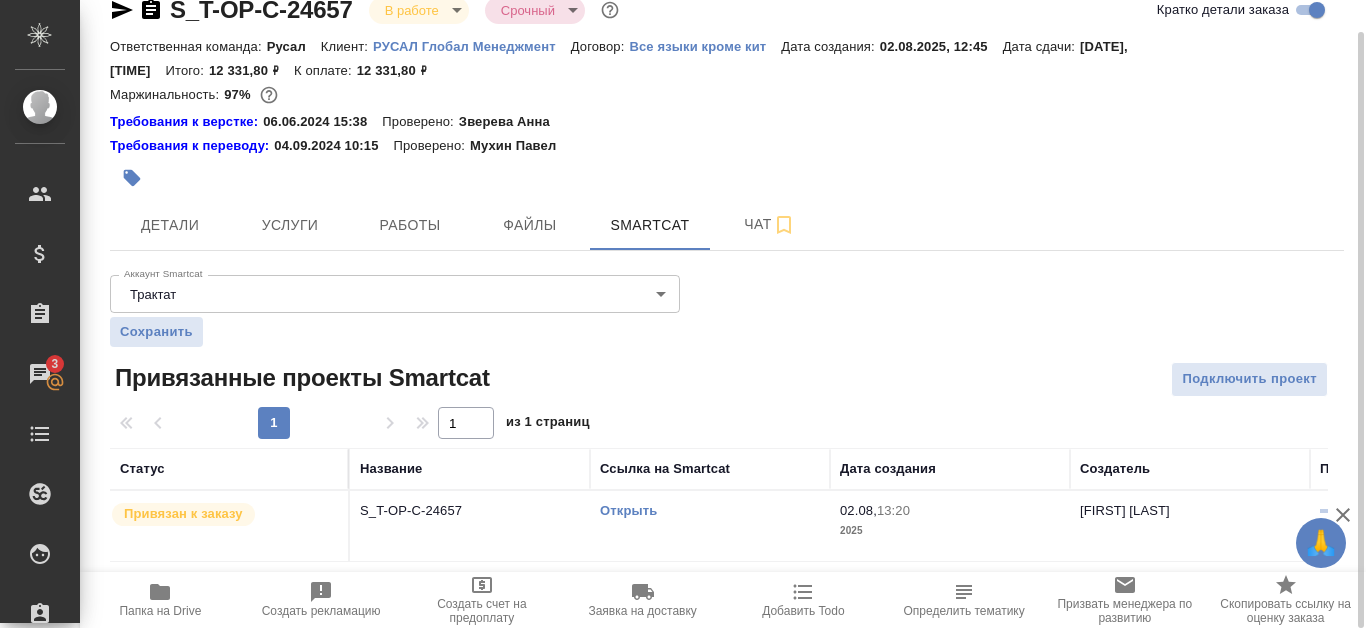 click on "Папка на Drive" at bounding box center [160, 611] 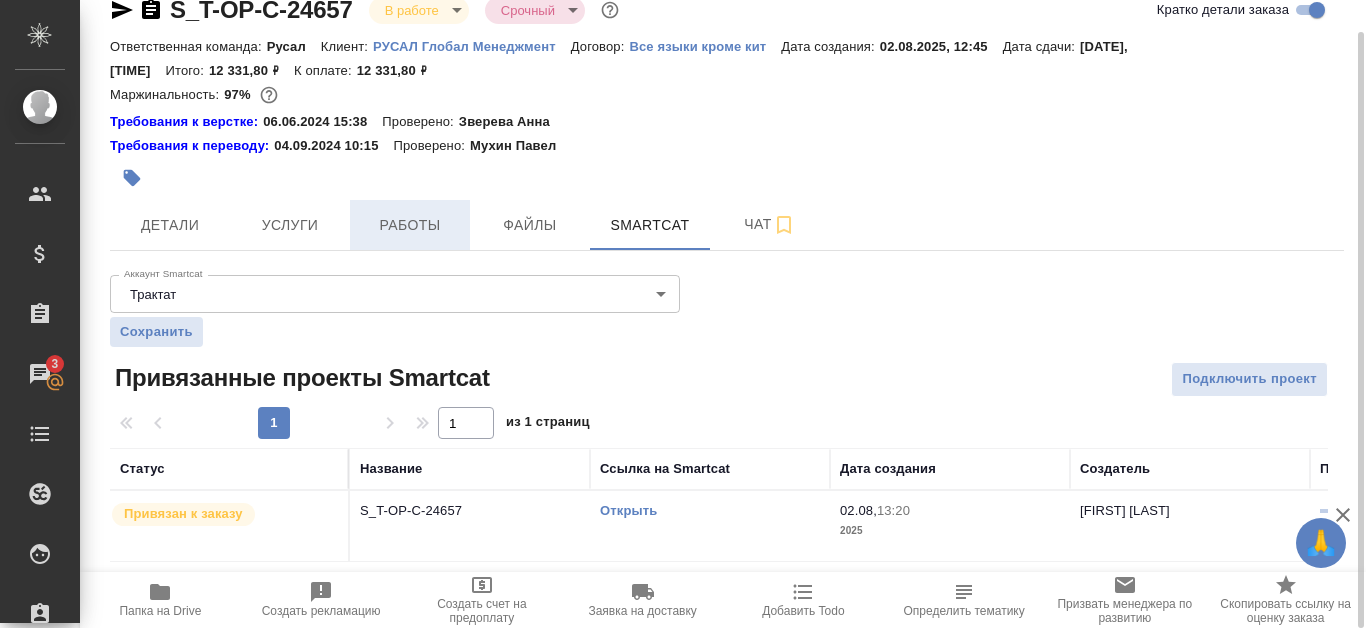 click on "Работы" at bounding box center [410, 225] 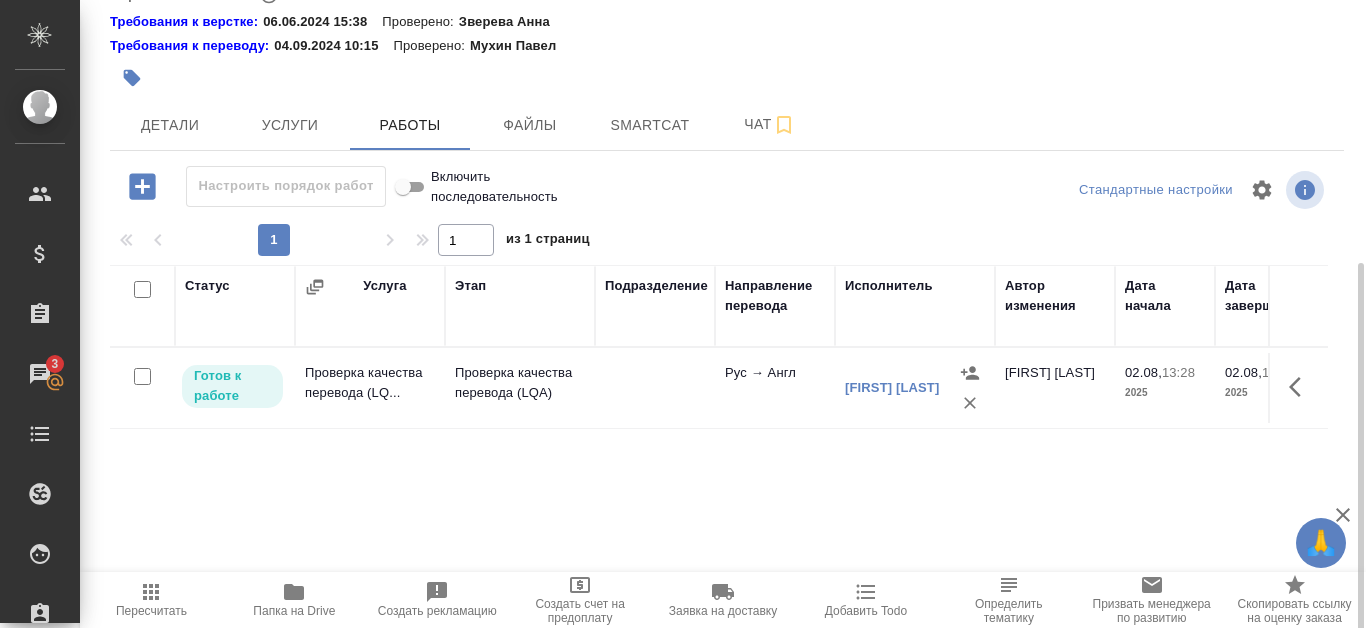scroll, scrollTop: 233, scrollLeft: 0, axis: vertical 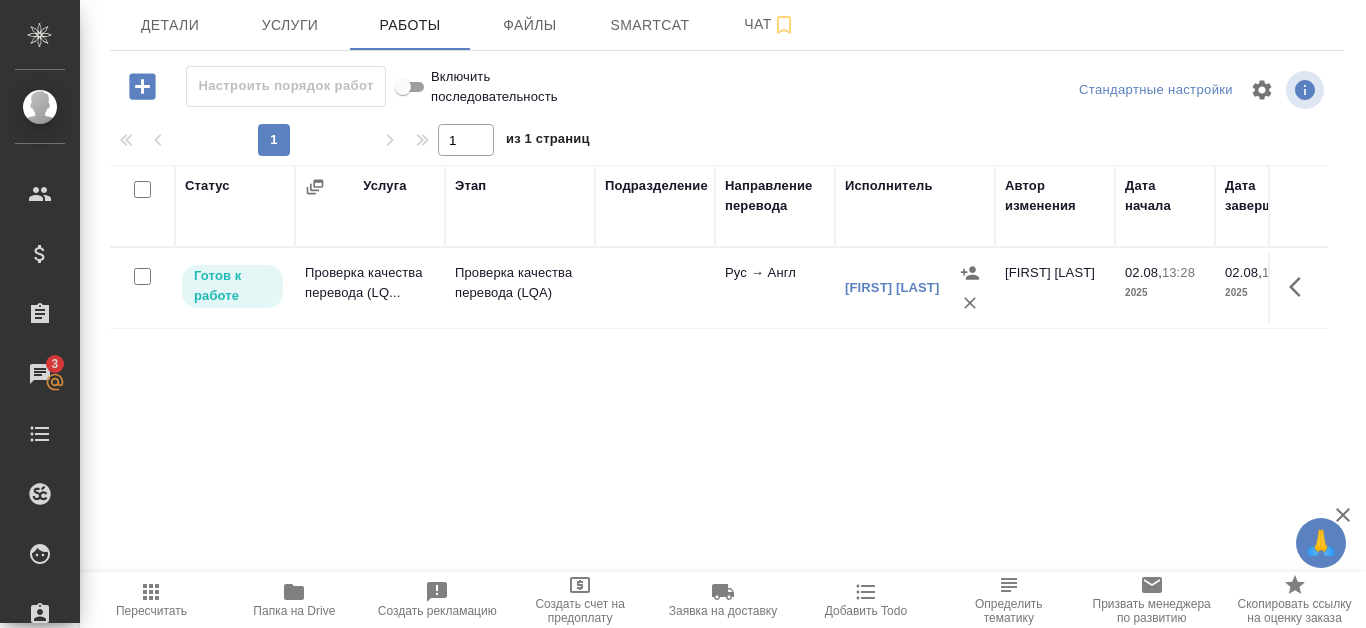 drag, startPoint x: 183, startPoint y: 627, endPoint x: 309, endPoint y: 645, distance: 127.27922 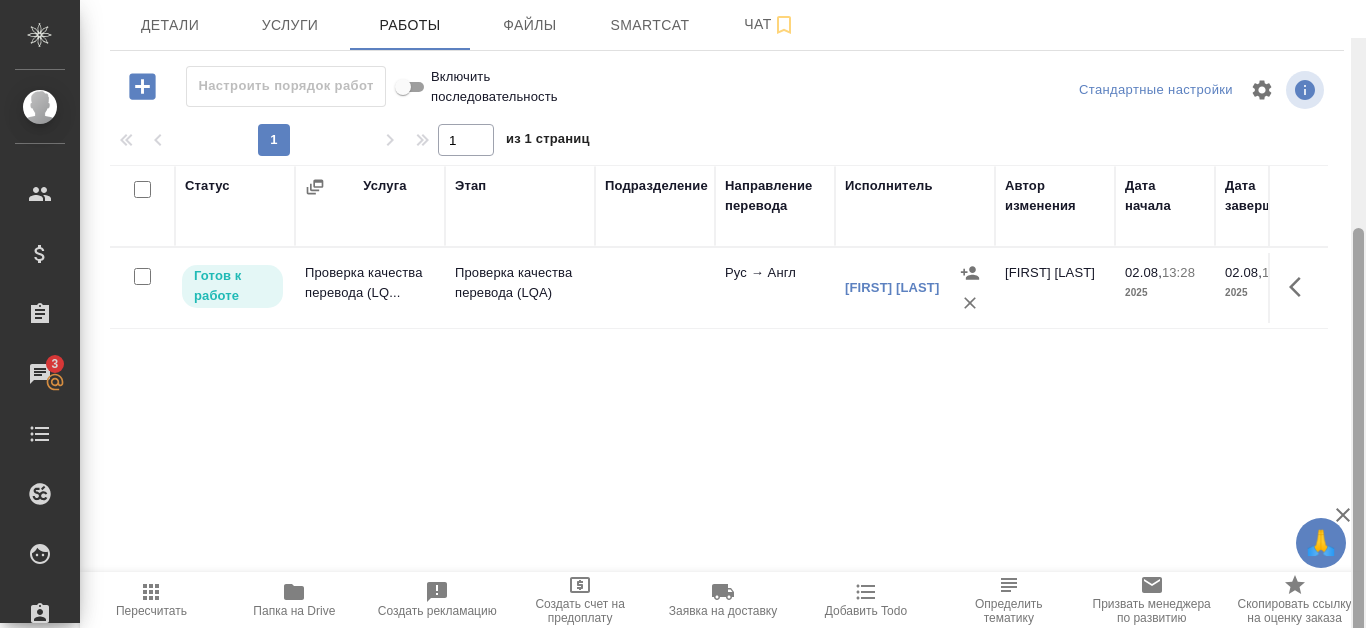 scroll, scrollTop: 271, scrollLeft: 0, axis: vertical 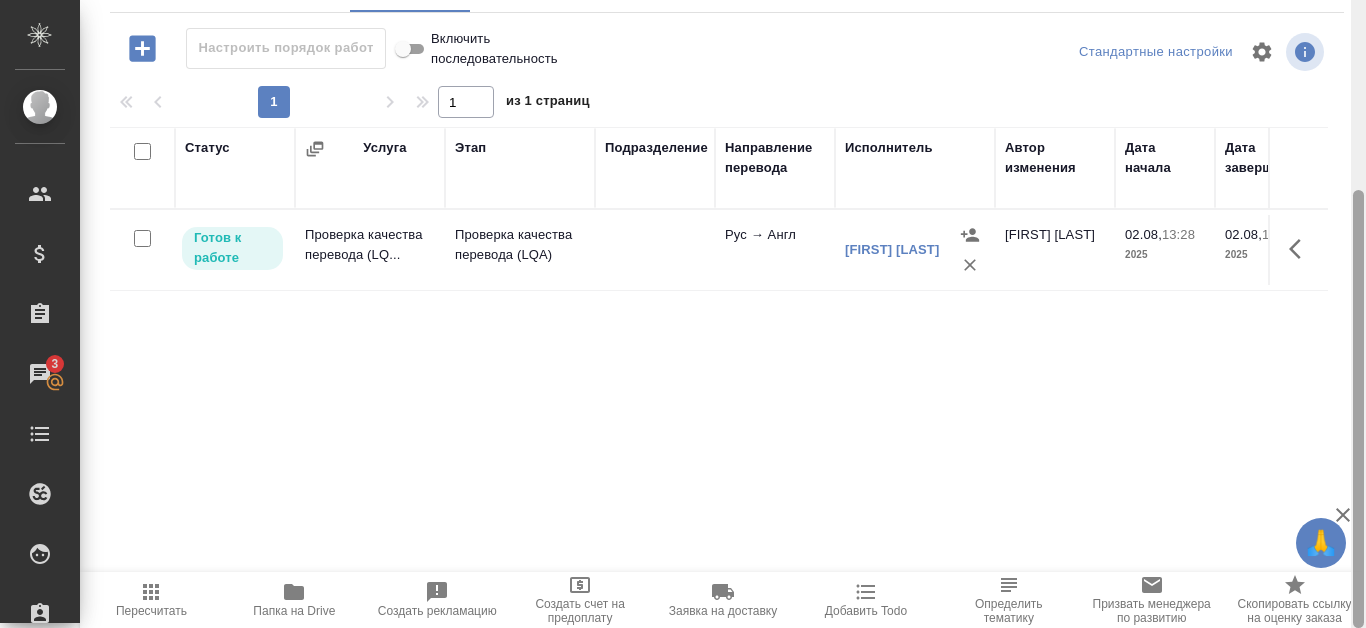 drag, startPoint x: 1365, startPoint y: 365, endPoint x: 1365, endPoint y: 153, distance: 212 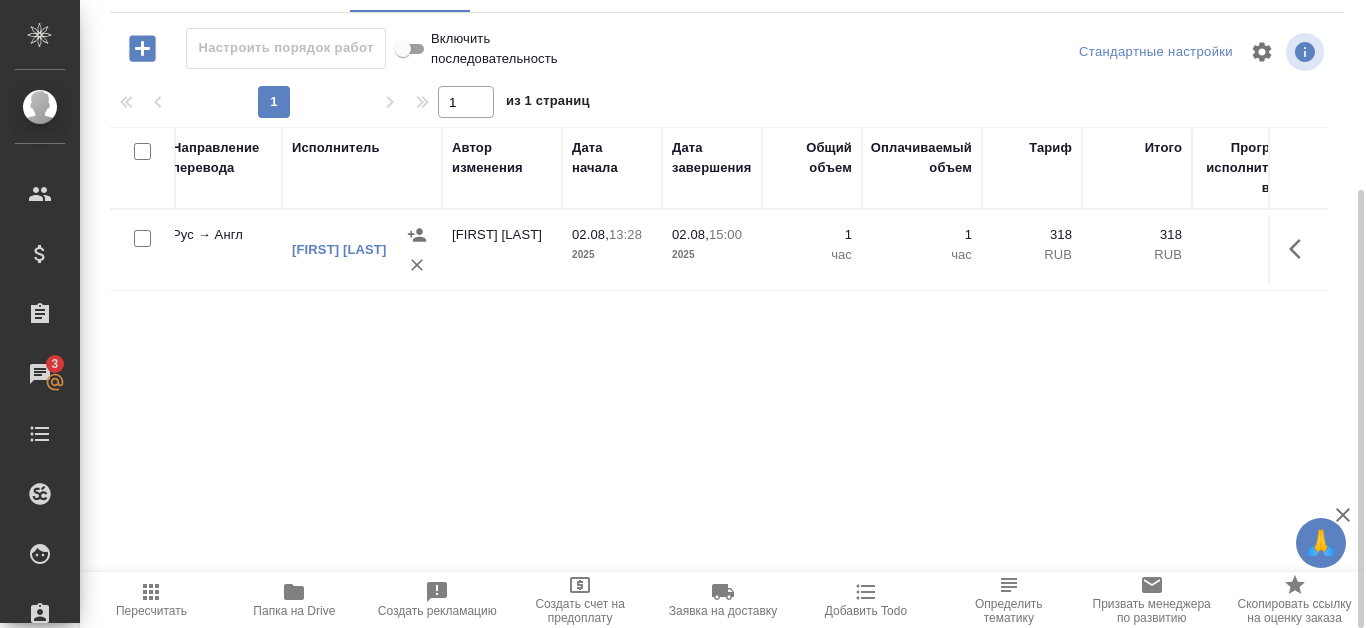 scroll, scrollTop: 0, scrollLeft: 584, axis: horizontal 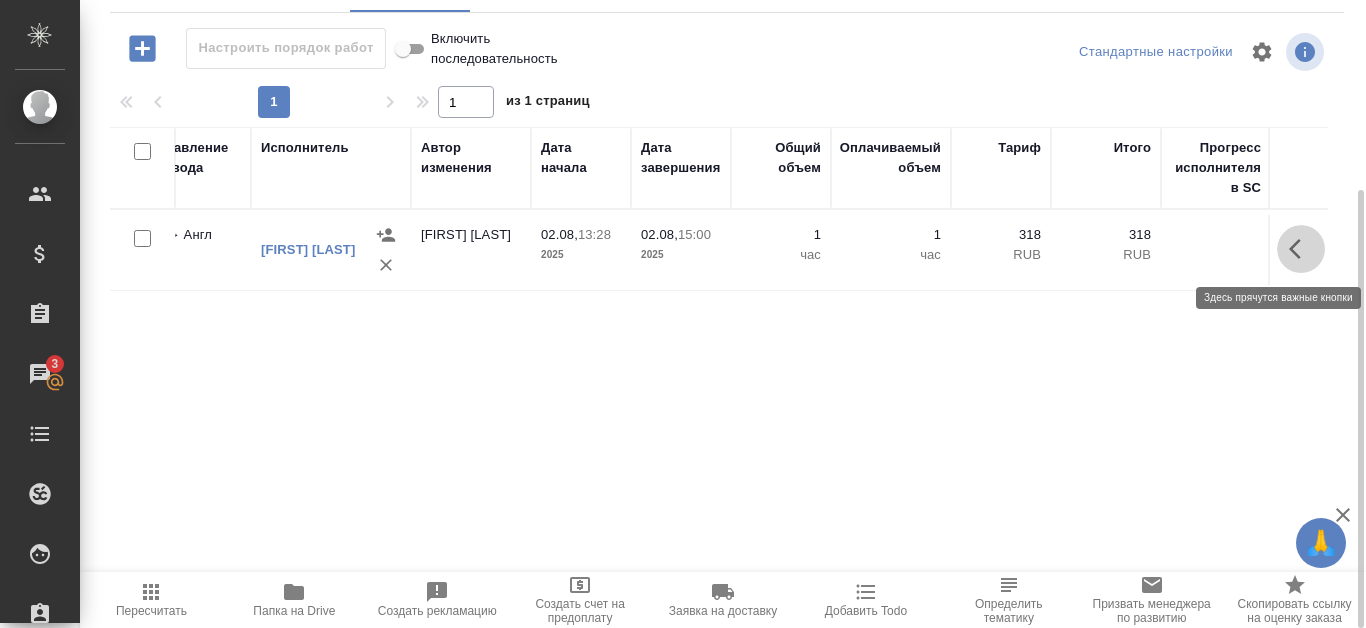 click 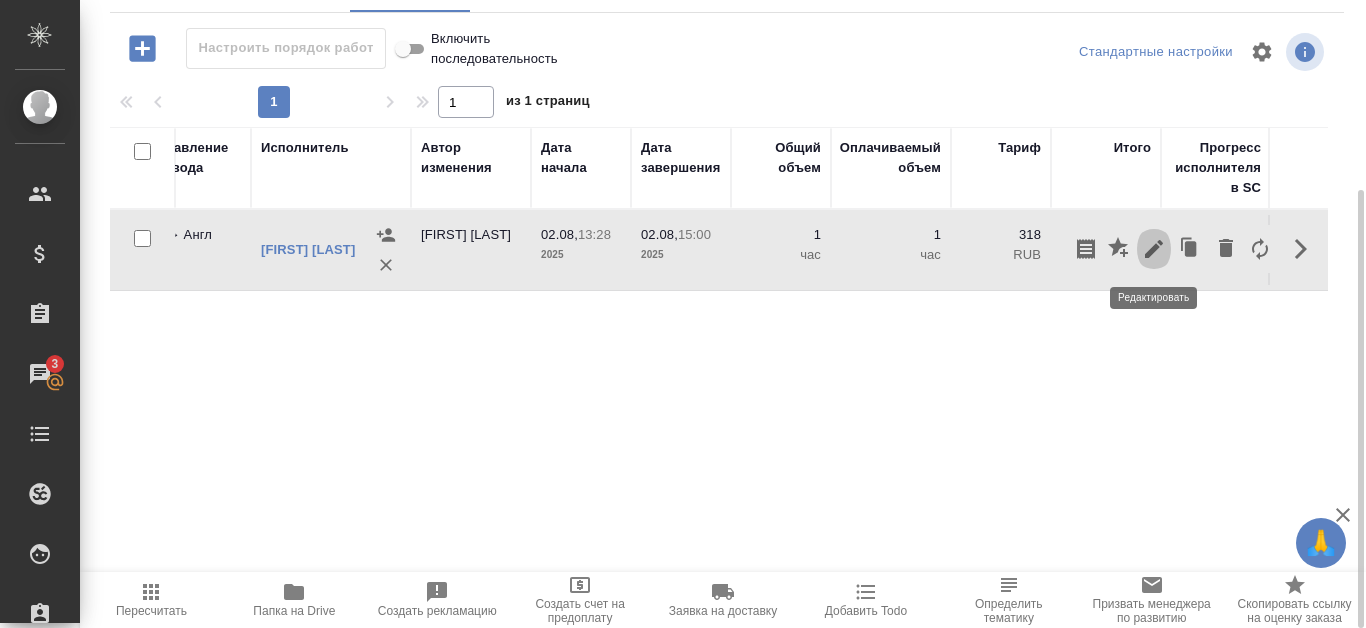 click 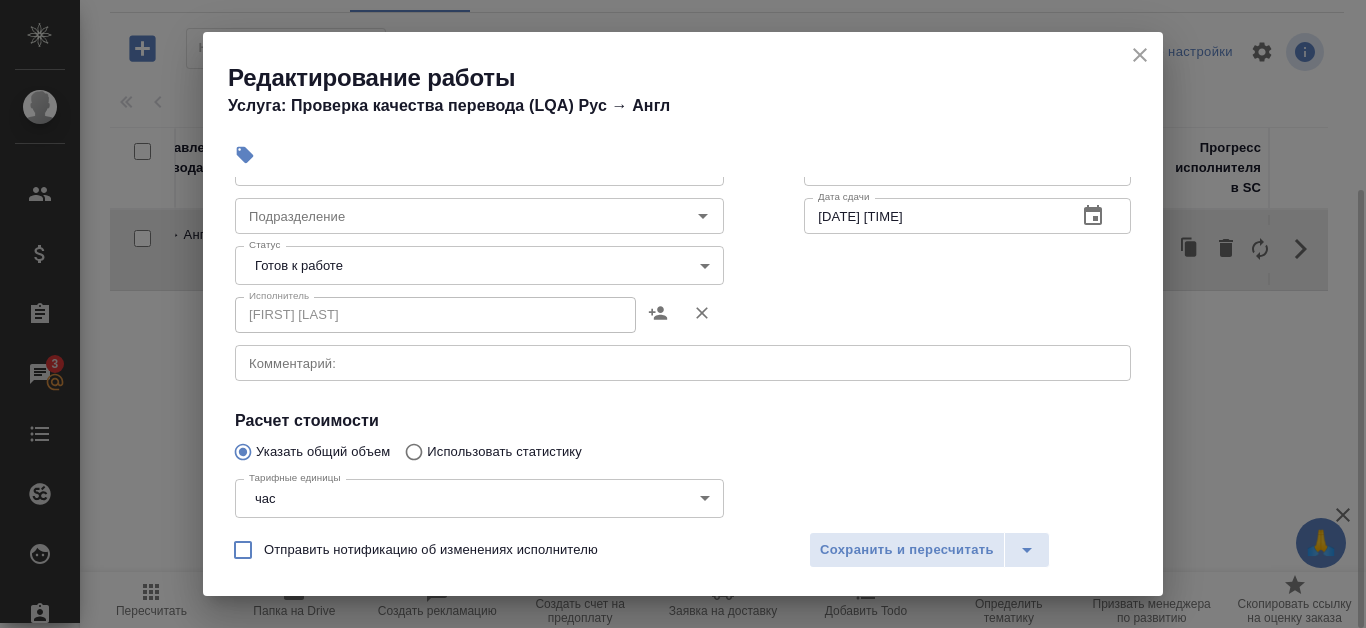 scroll, scrollTop: 0, scrollLeft: 0, axis: both 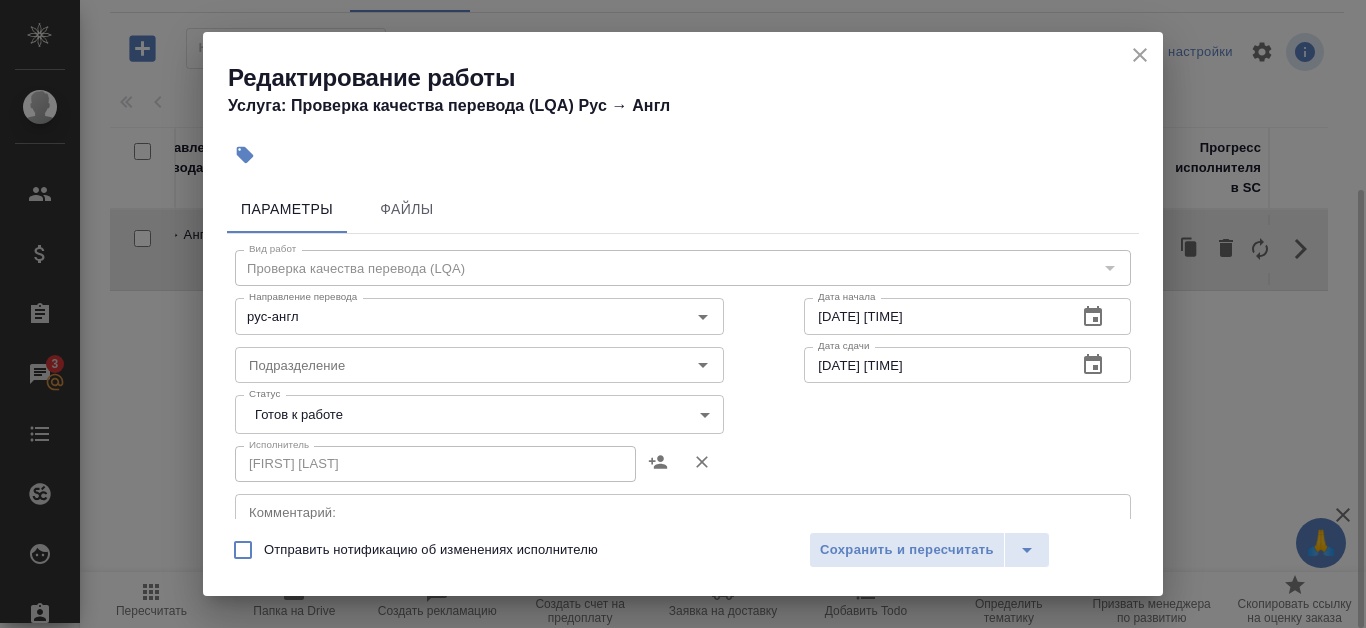 click 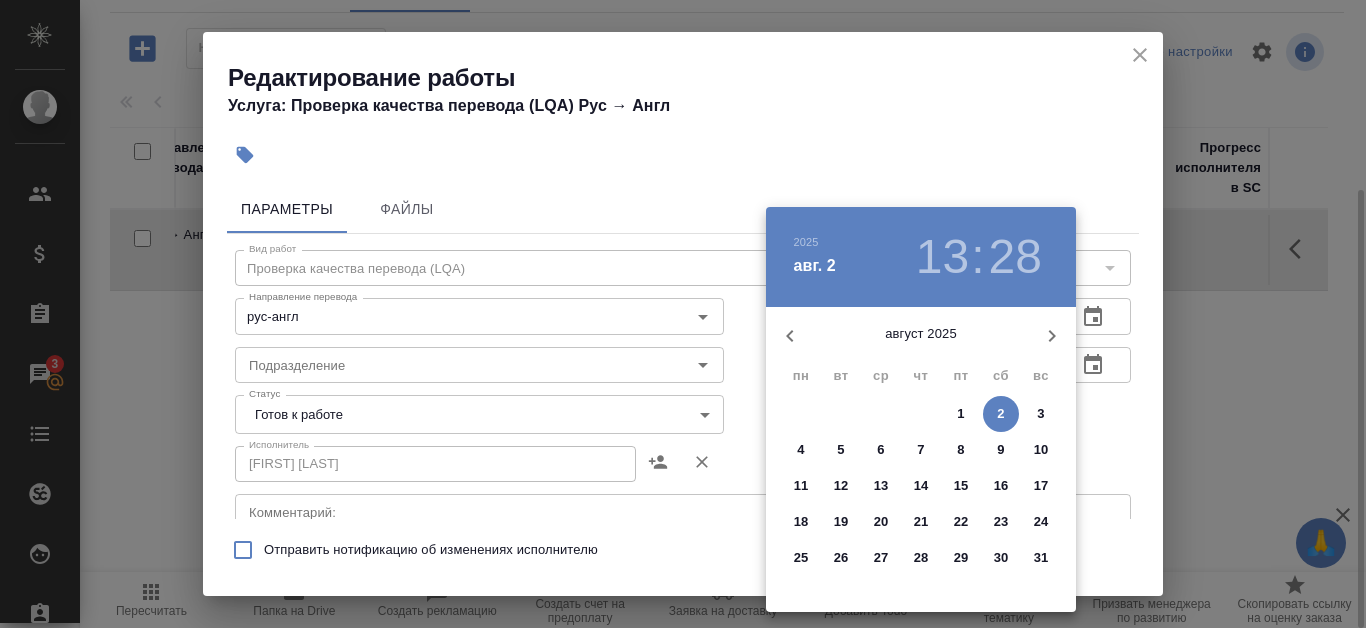 click on "13" at bounding box center [942, 257] 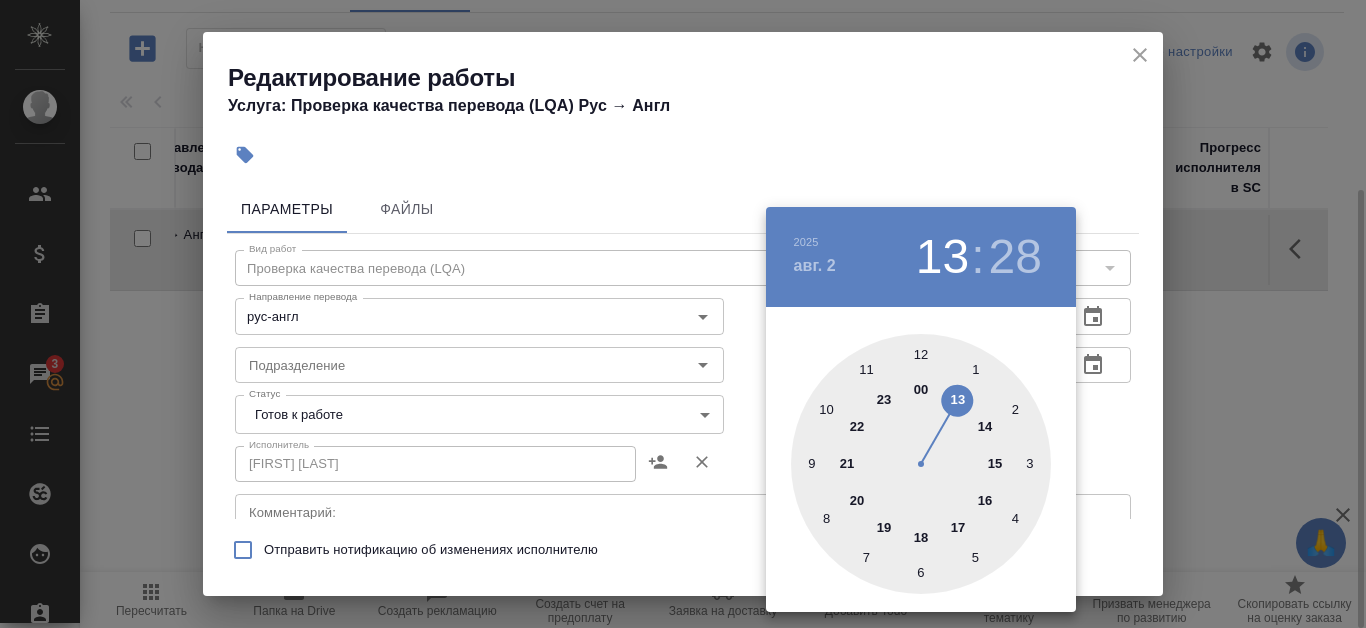 click at bounding box center (683, 314) 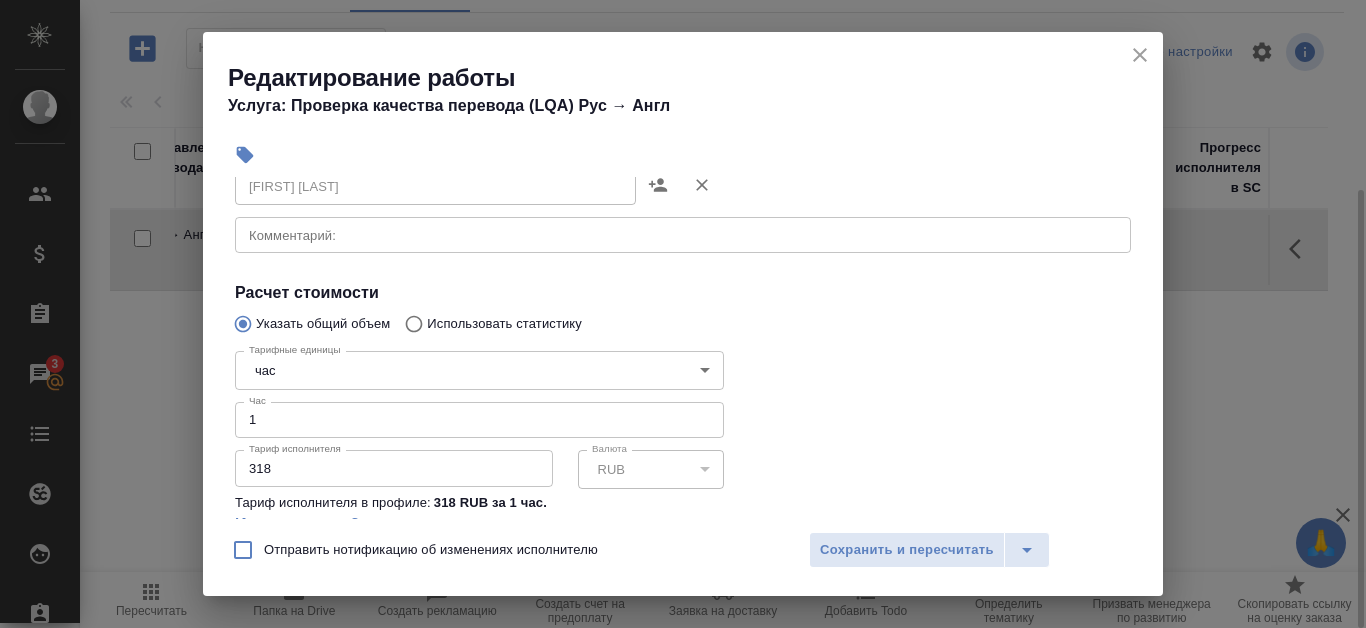 scroll, scrollTop: 140, scrollLeft: 0, axis: vertical 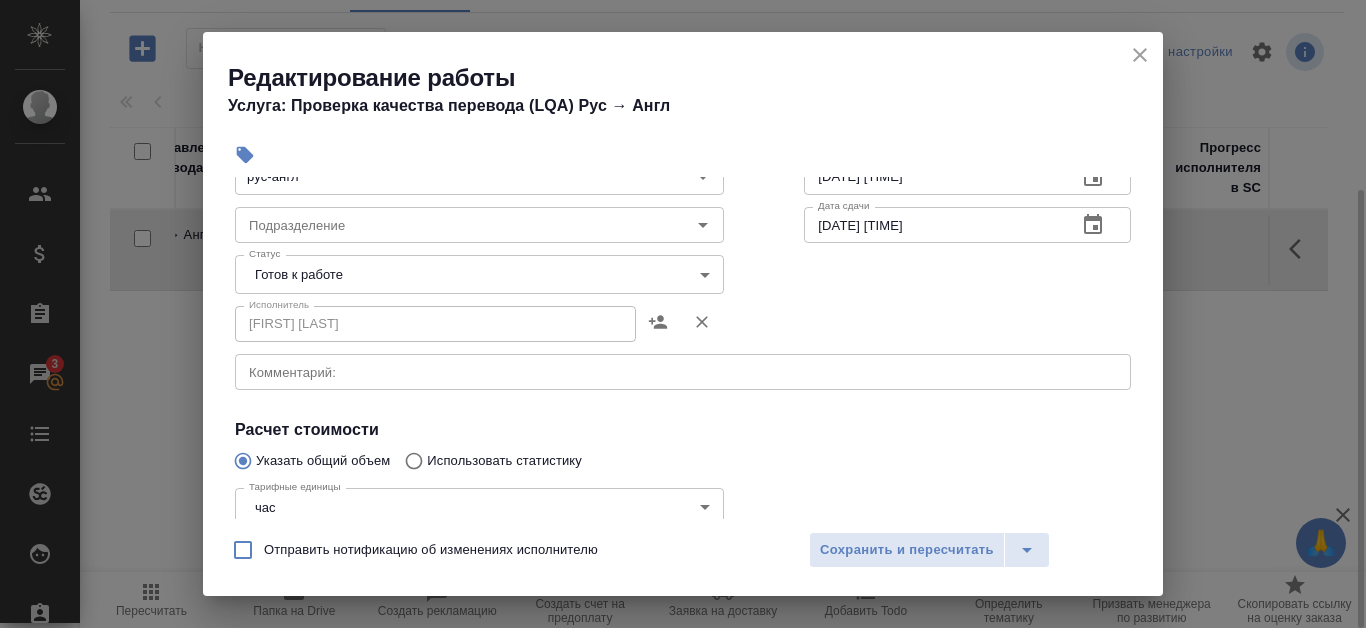 click on "🙏 .cls-1
fill:#fff;
AWATERA Kanataeva Ekaterina Клиенты Спецификации Заказы 3 Чаты Todo Проекты SC Исполнители Кандидаты Работы Входящие заявки Заявки на доставку Рекламации Проекты процессинга Конференции Выйти S_T-OP-C-24657 В работе inProgress Срочный urgent Кратко детали заказа Ответственная команда: Русал Клиент: РУСАЛ Глобал Менеджмент Договор: Все языки кроме кит Дата создания: 02.08.2025, 12:45 Дата сдачи: 02.08.2025, 16:00 Итого: 12 331,80 ₽ К оплате: 12 331,80 ₽ Маржинальность: 97% Требования к верстке: 06.06.2024 15:38 Проверено: Зверева Анна  Требования к переводу: 04.09.2024 10:15 Проверено: Детали 1 1" at bounding box center [683, 314] 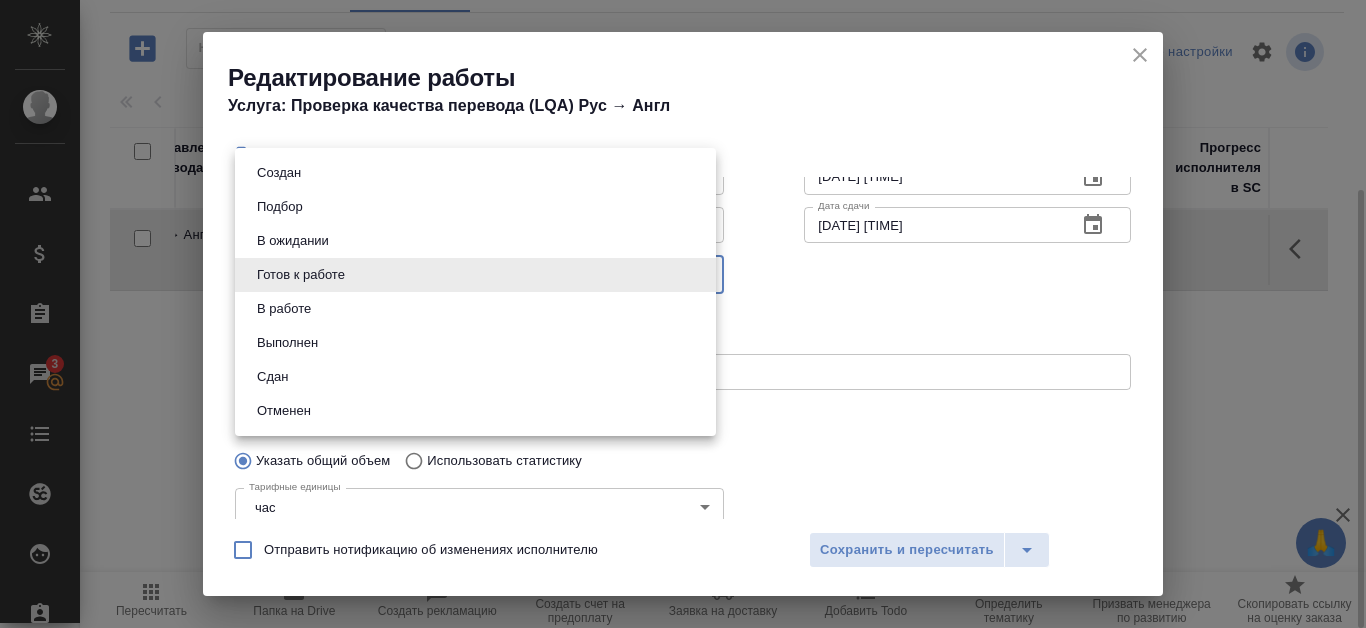 click on "Сдан" at bounding box center [475, 377] 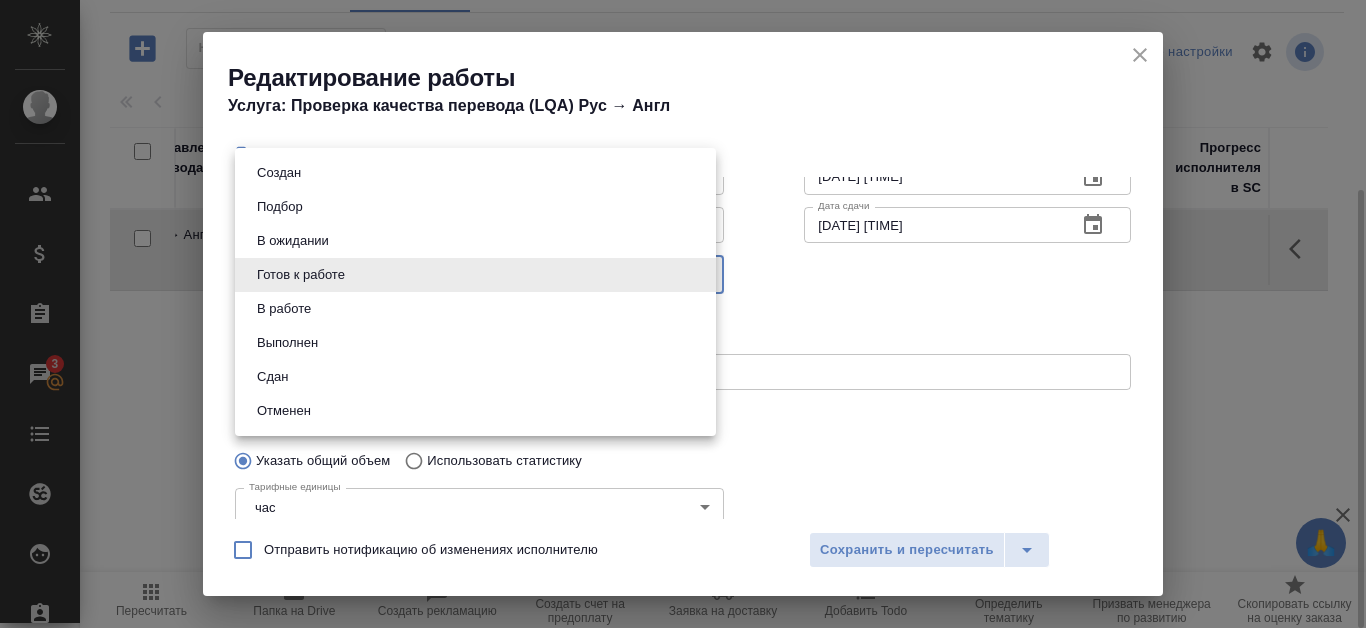 type on "closed" 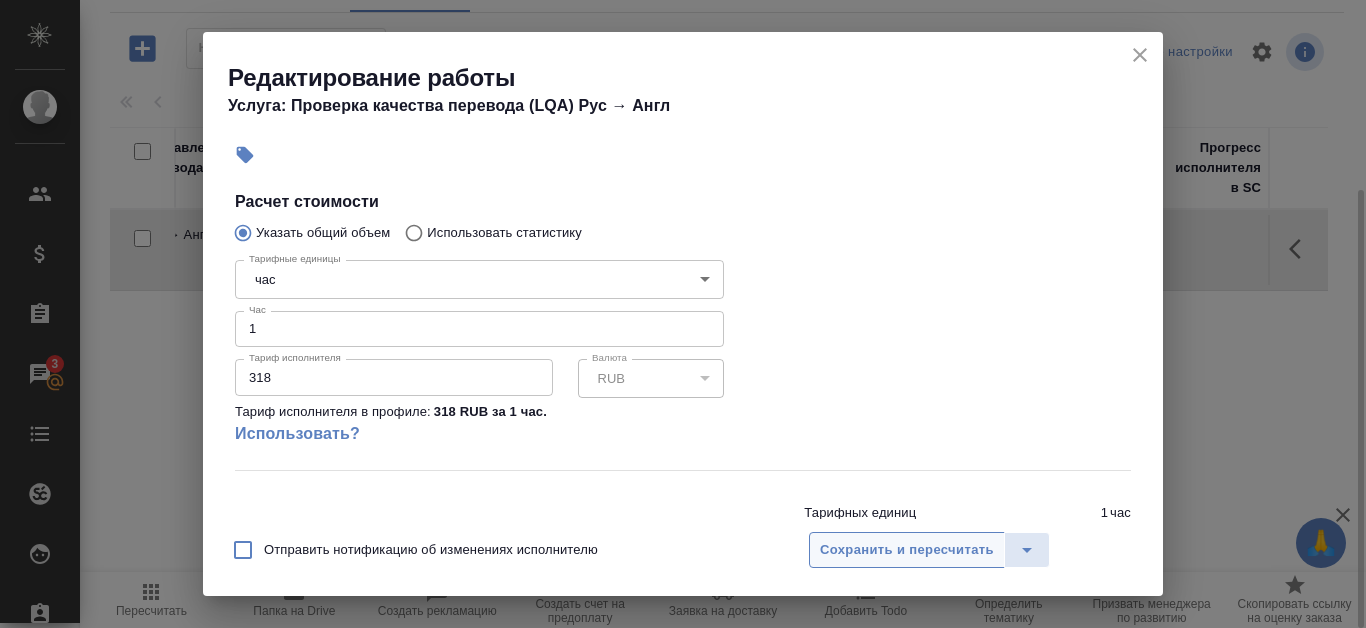 scroll, scrollTop: 440, scrollLeft: 0, axis: vertical 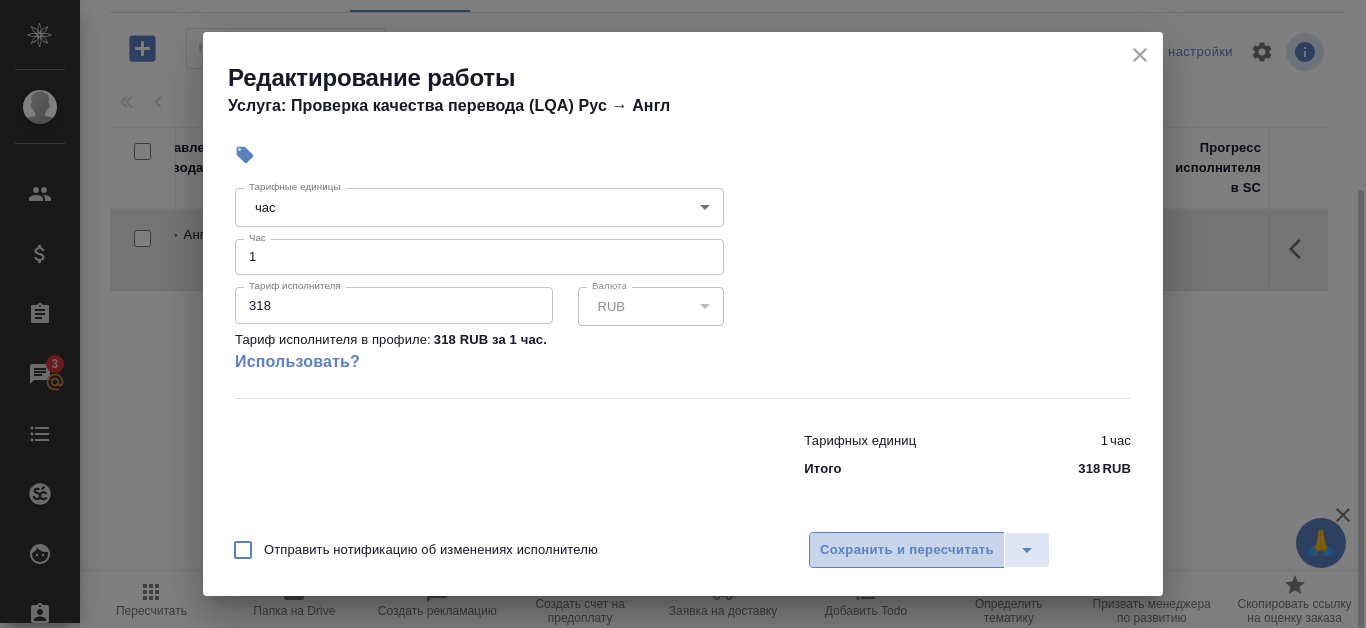 click on "Сохранить и пересчитать" at bounding box center [907, 550] 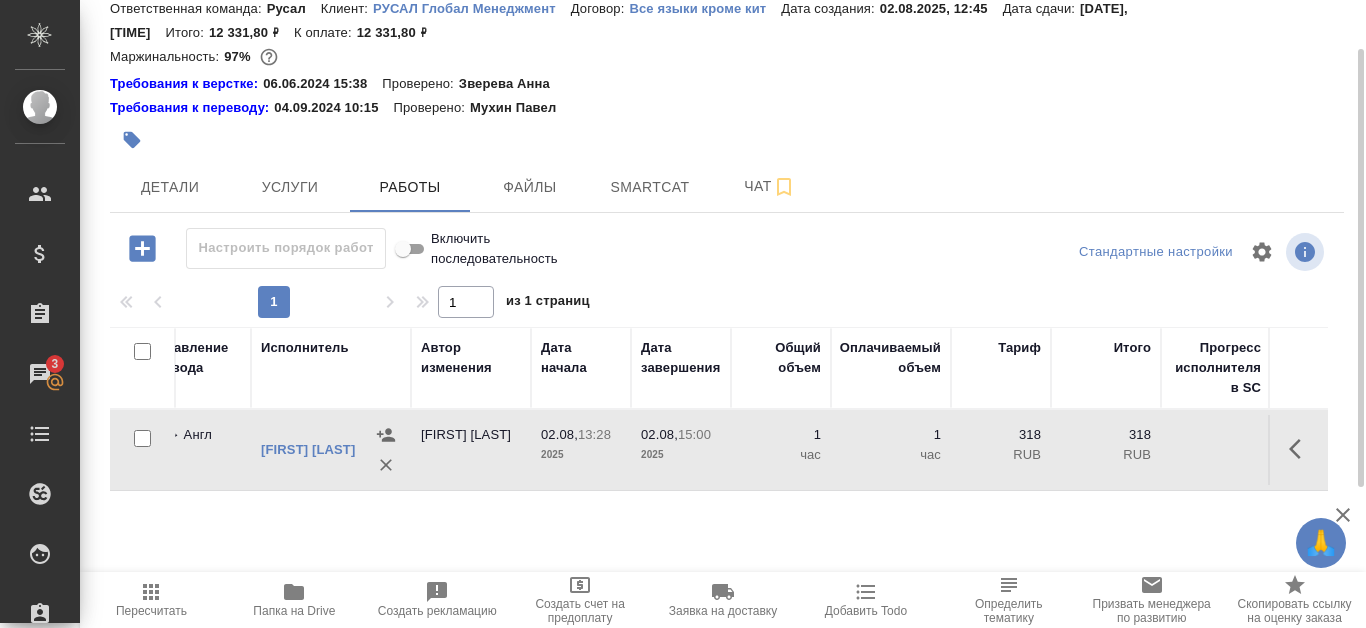 scroll, scrollTop: 0, scrollLeft: 0, axis: both 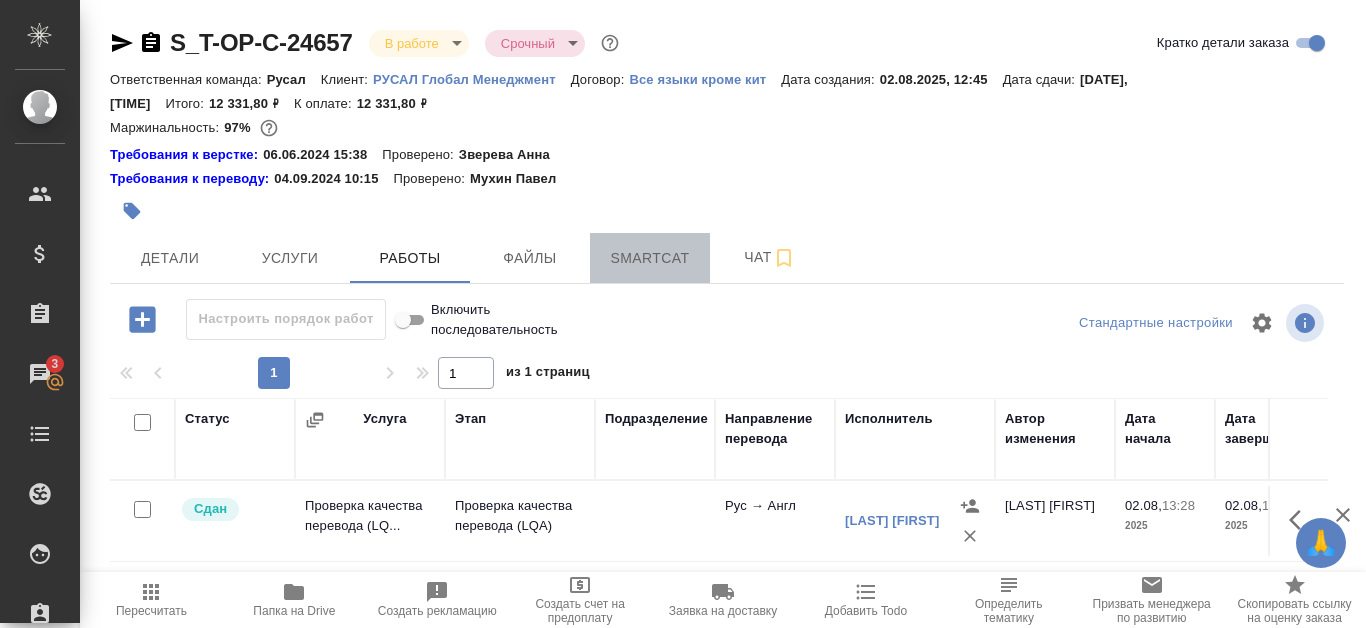 click on "Smartcat" at bounding box center [650, 258] 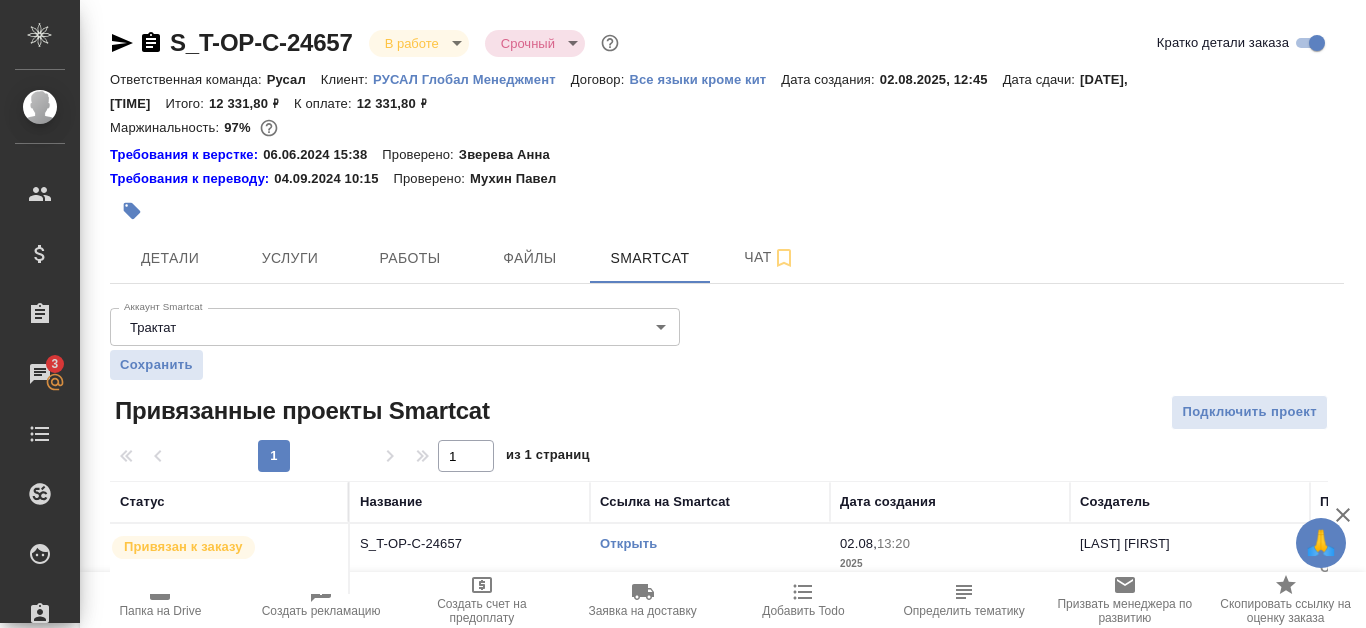 click on "Открыть" at bounding box center [628, 543] 